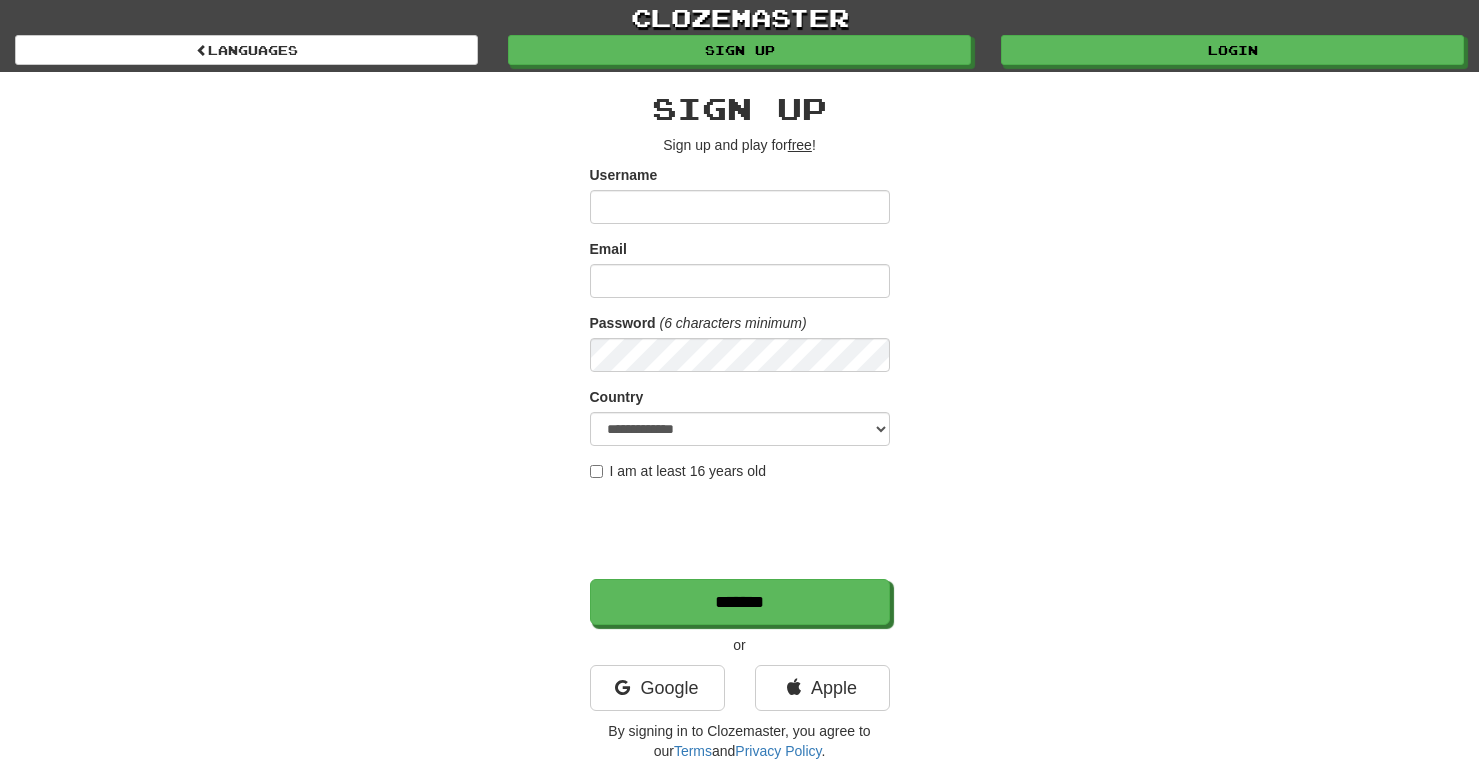scroll, scrollTop: 0, scrollLeft: 0, axis: both 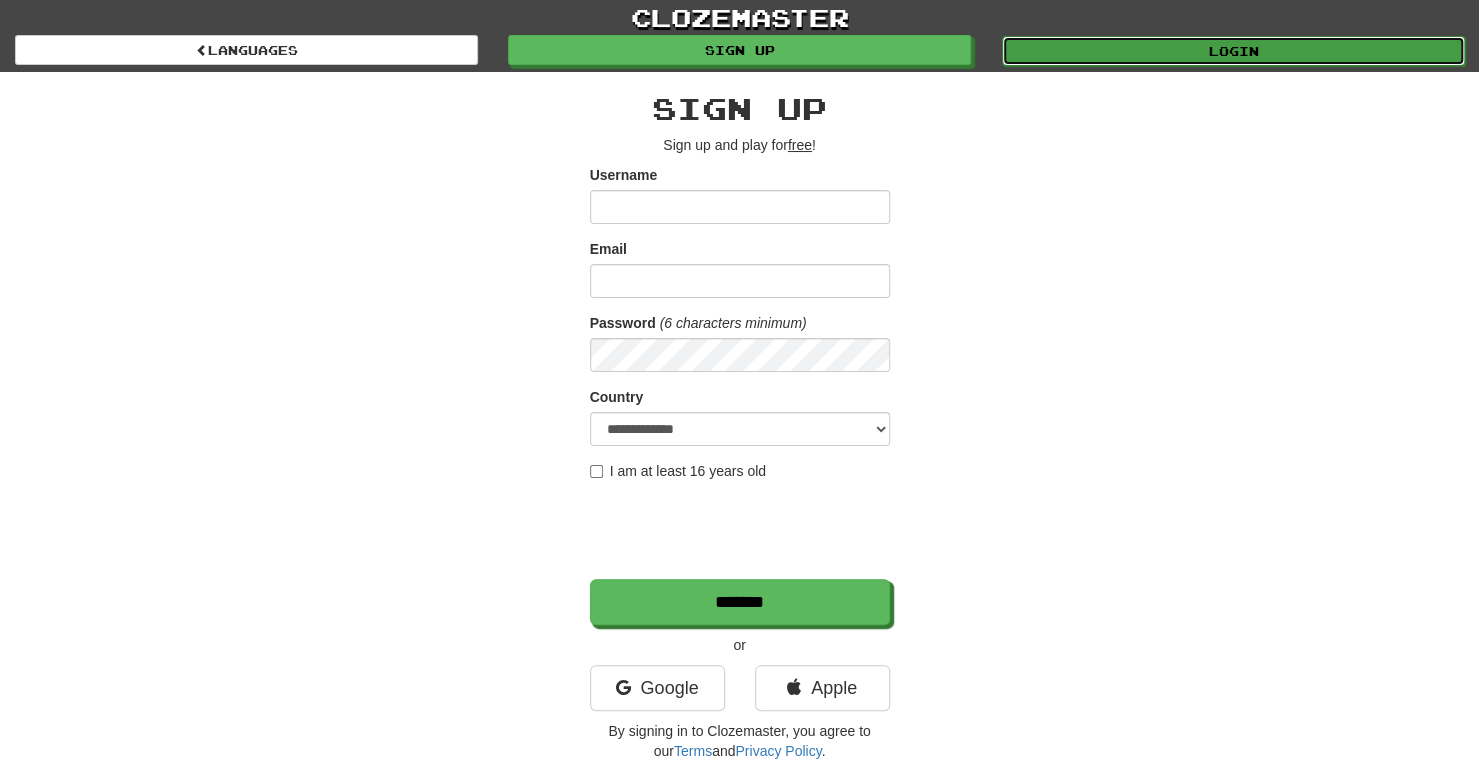 click on "Login" at bounding box center (1233, 51) 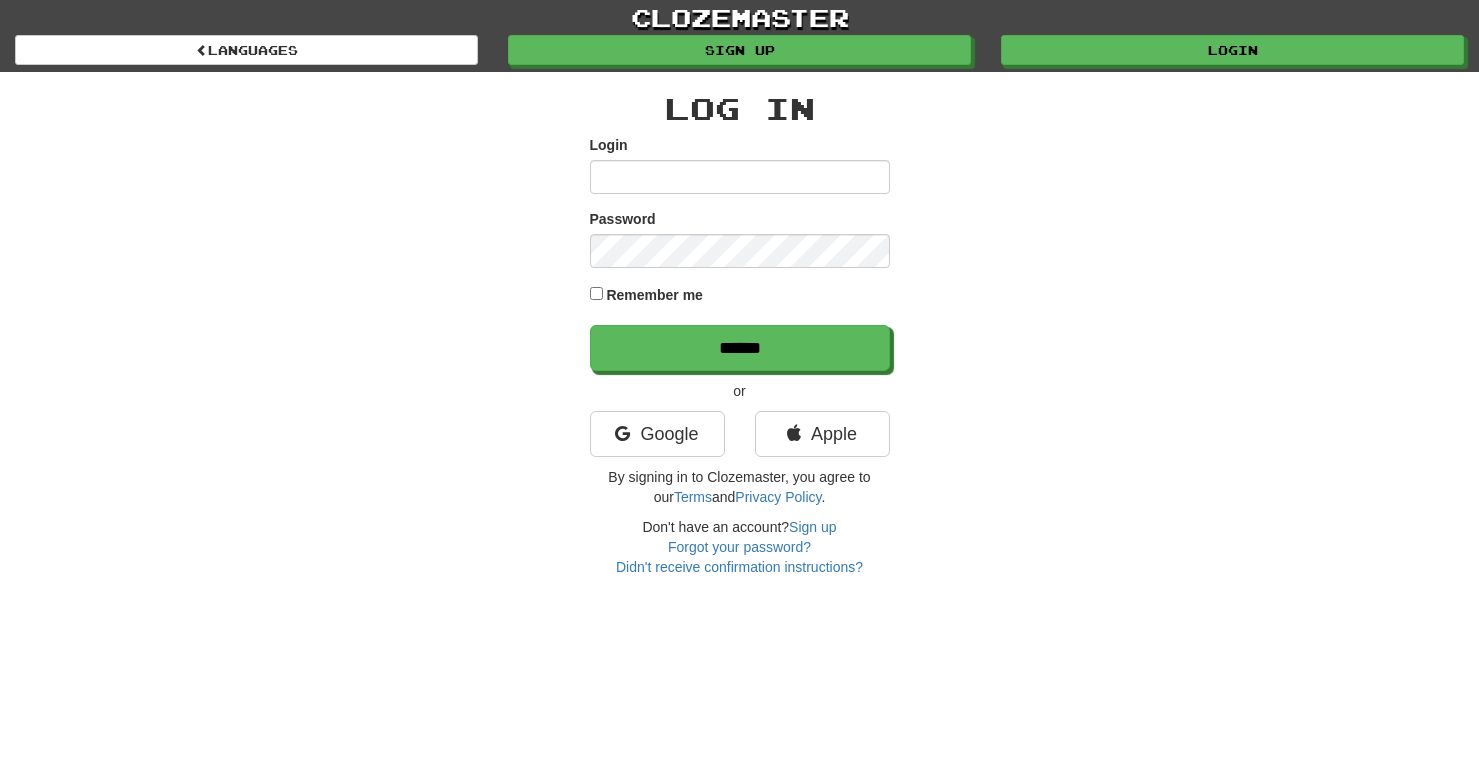 scroll, scrollTop: 0, scrollLeft: 0, axis: both 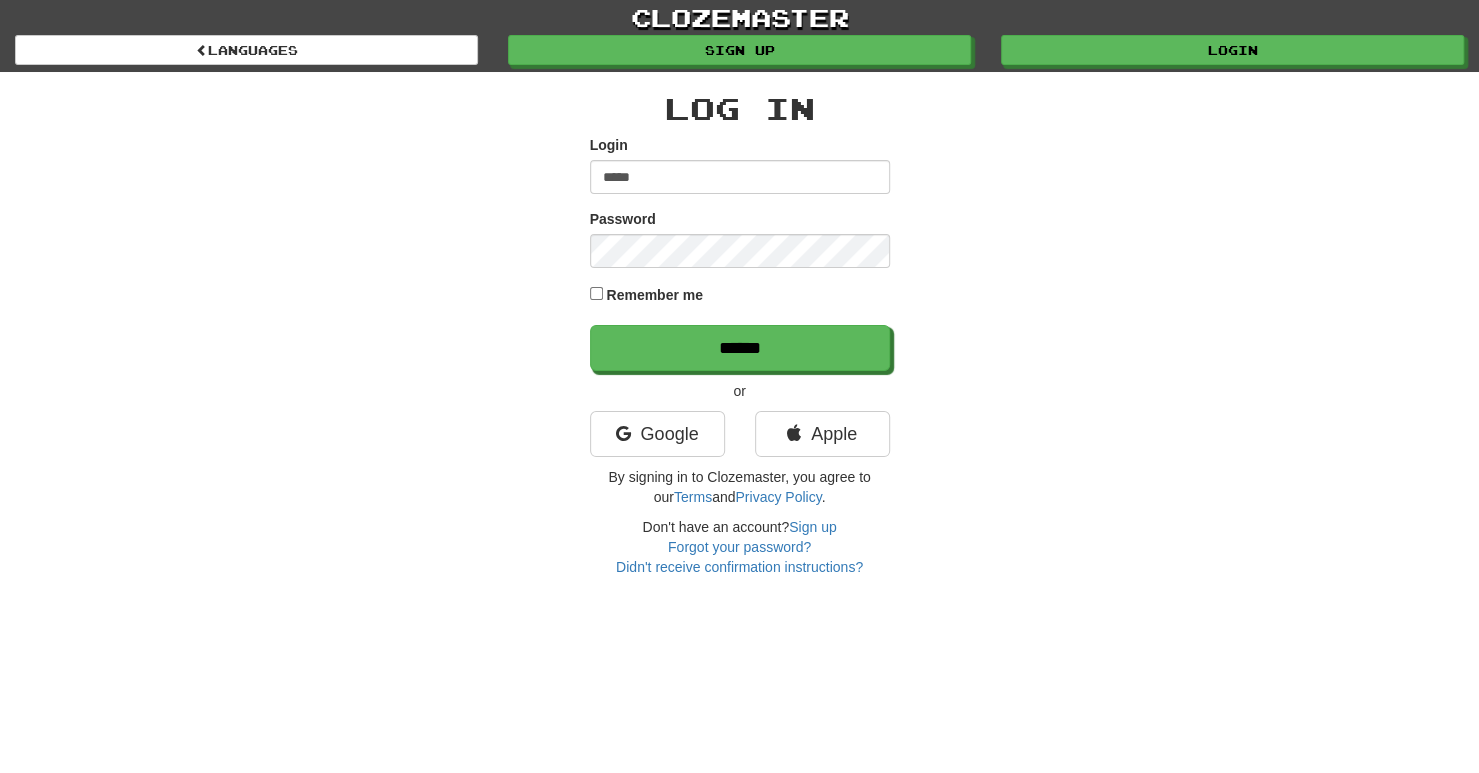 type on "*****" 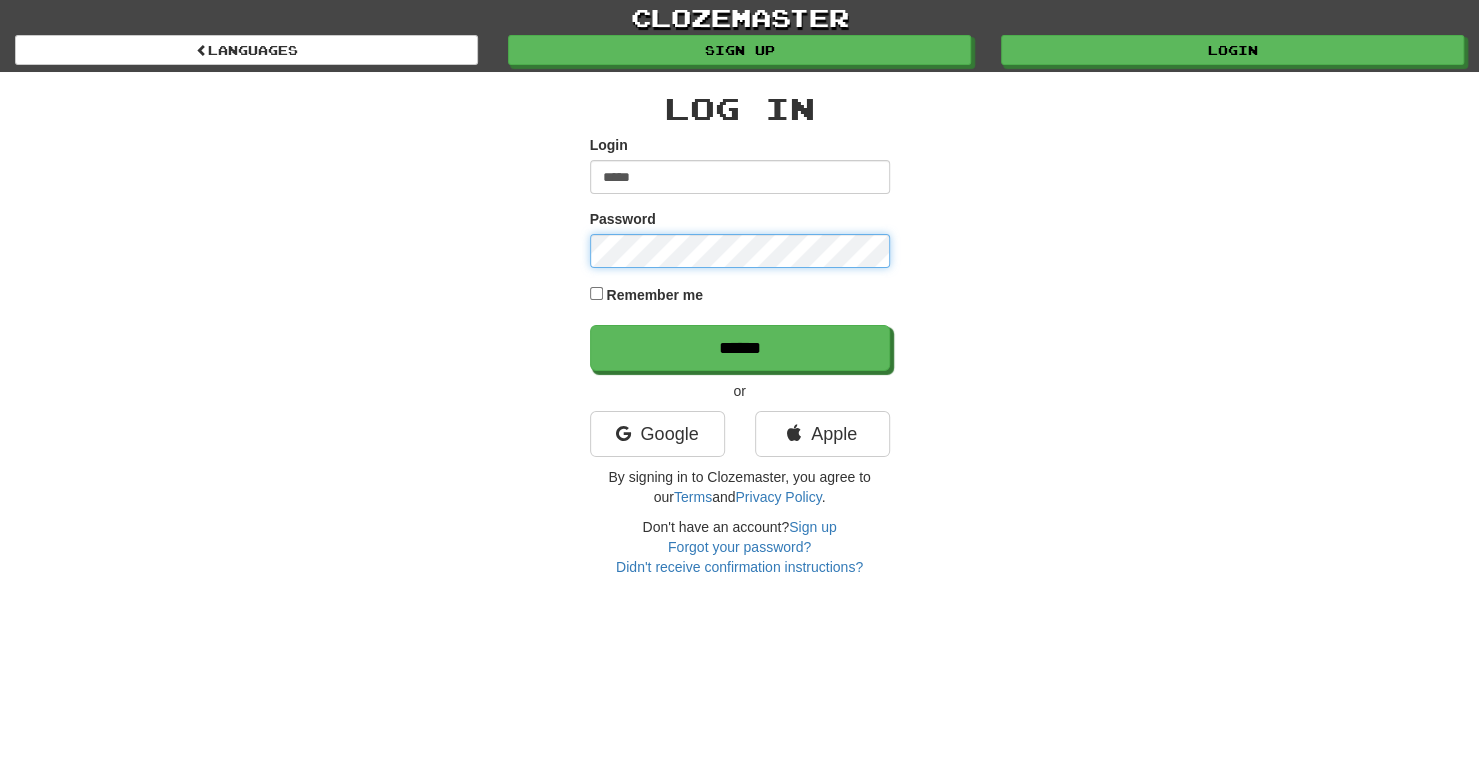click on "******" at bounding box center (740, 348) 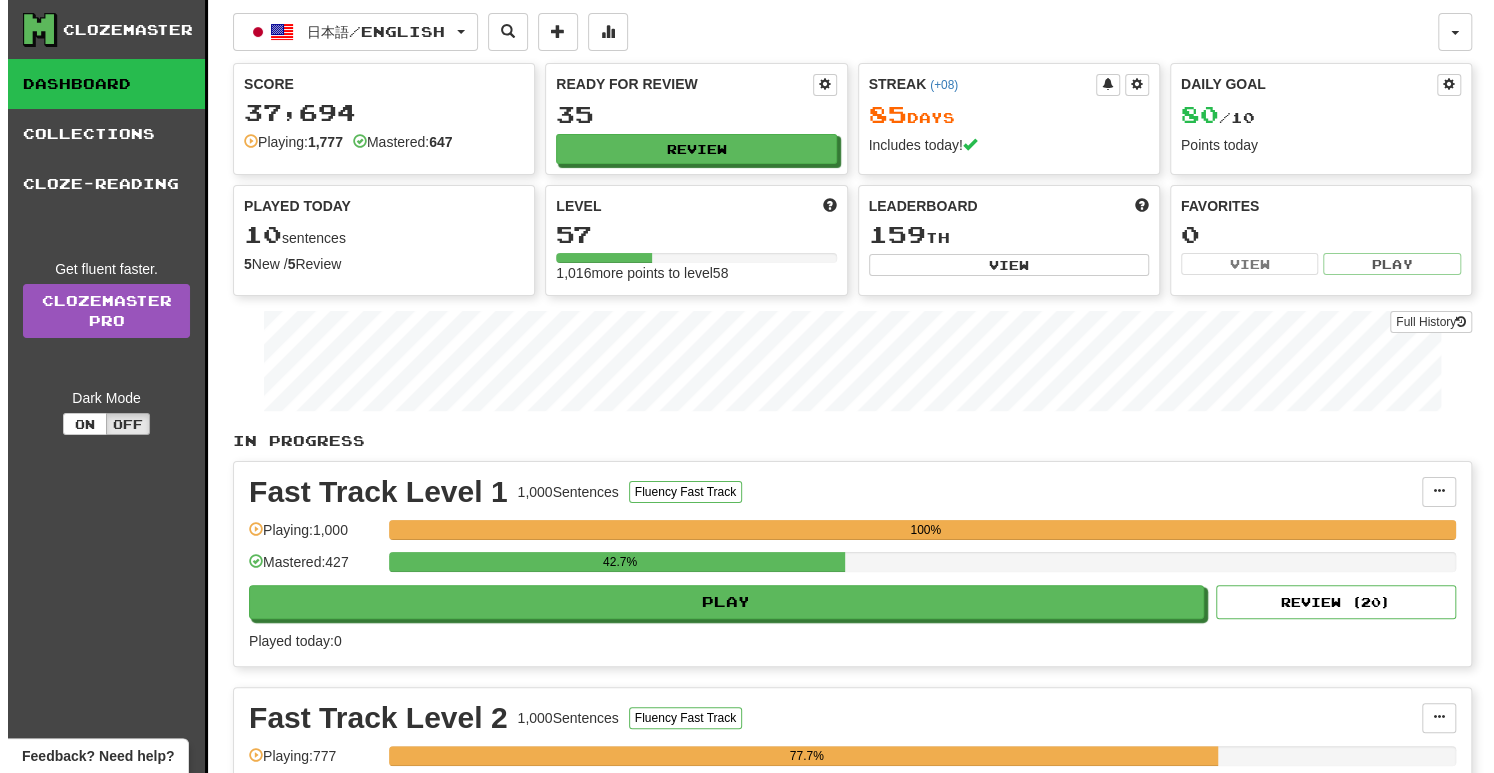 scroll, scrollTop: 243, scrollLeft: 0, axis: vertical 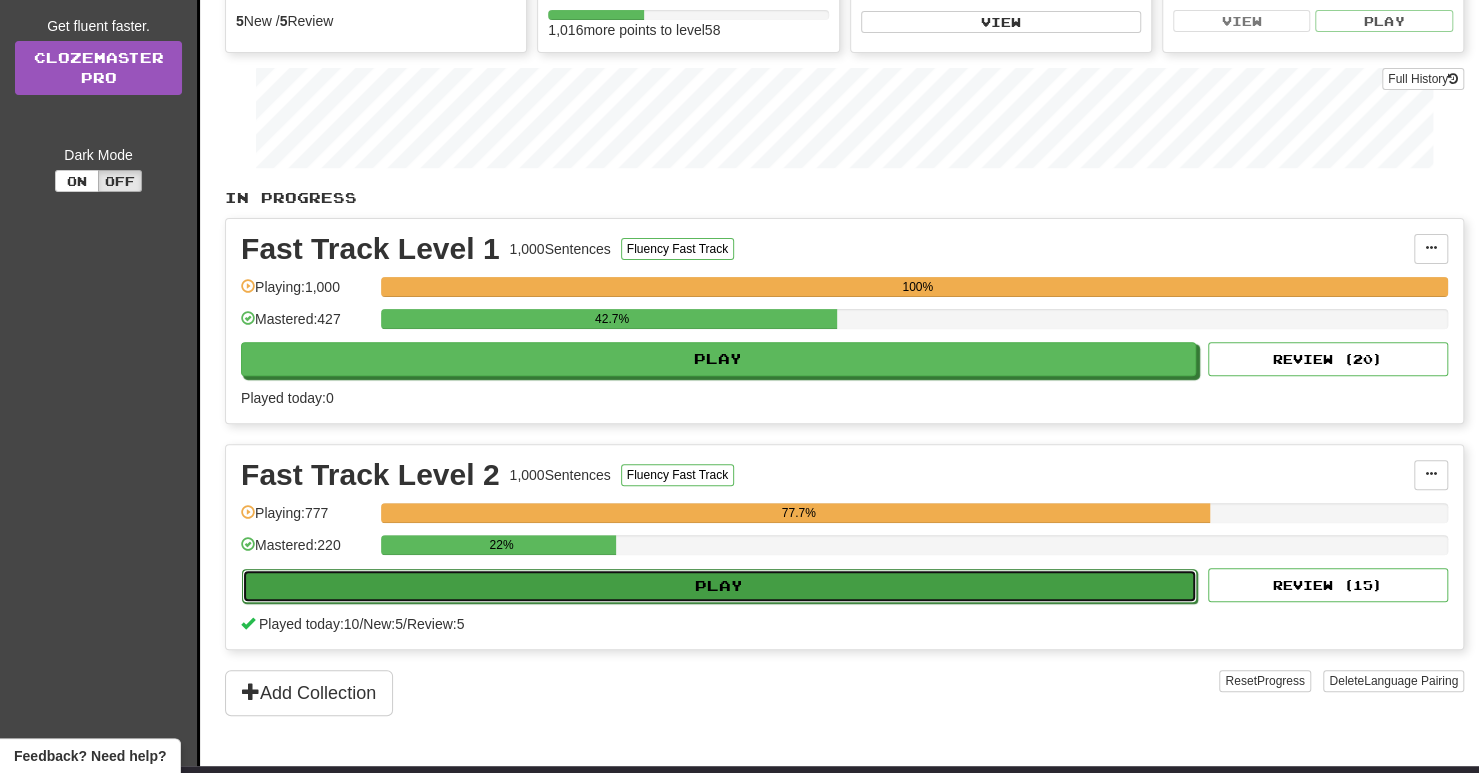 click on "Play" at bounding box center [719, 586] 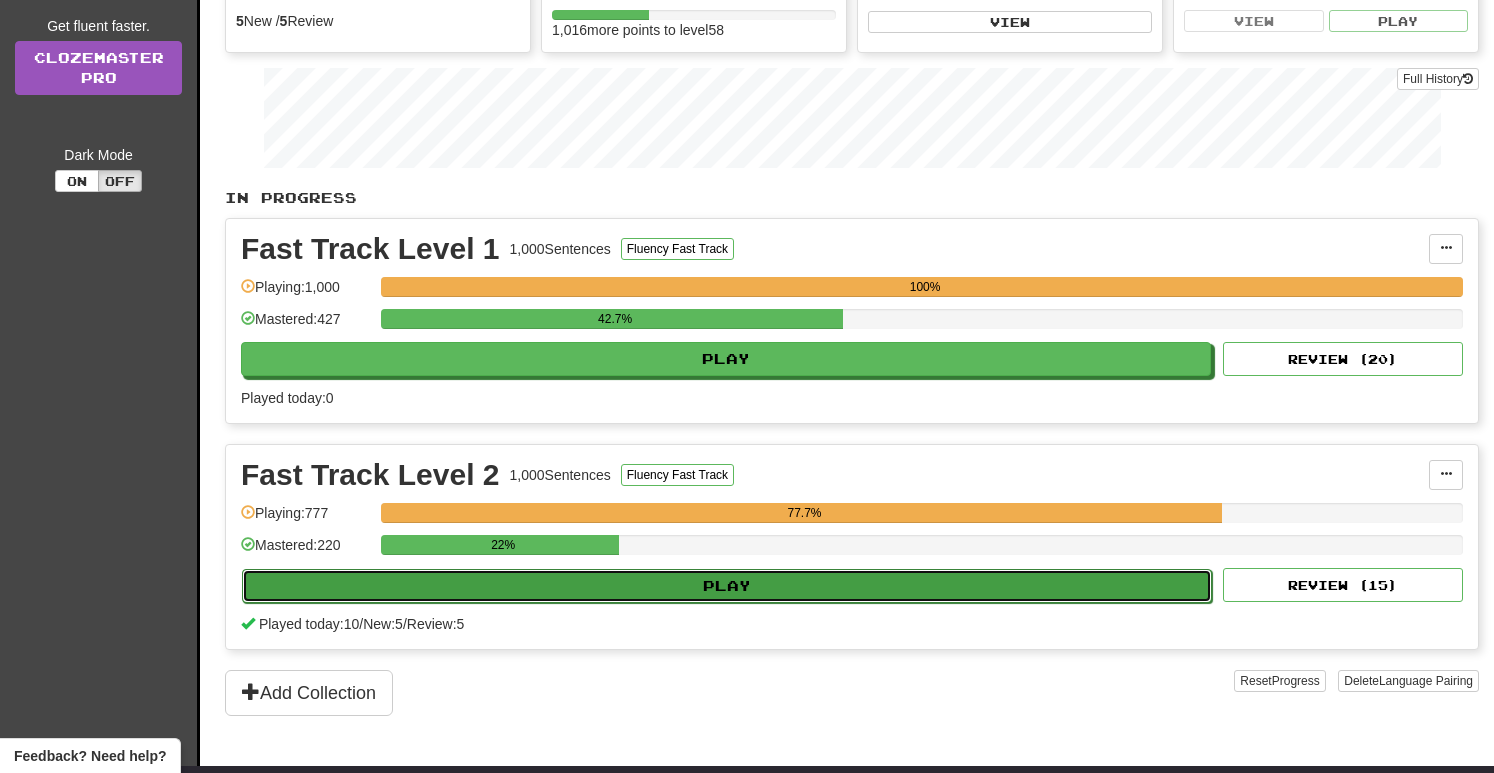 select on "**" 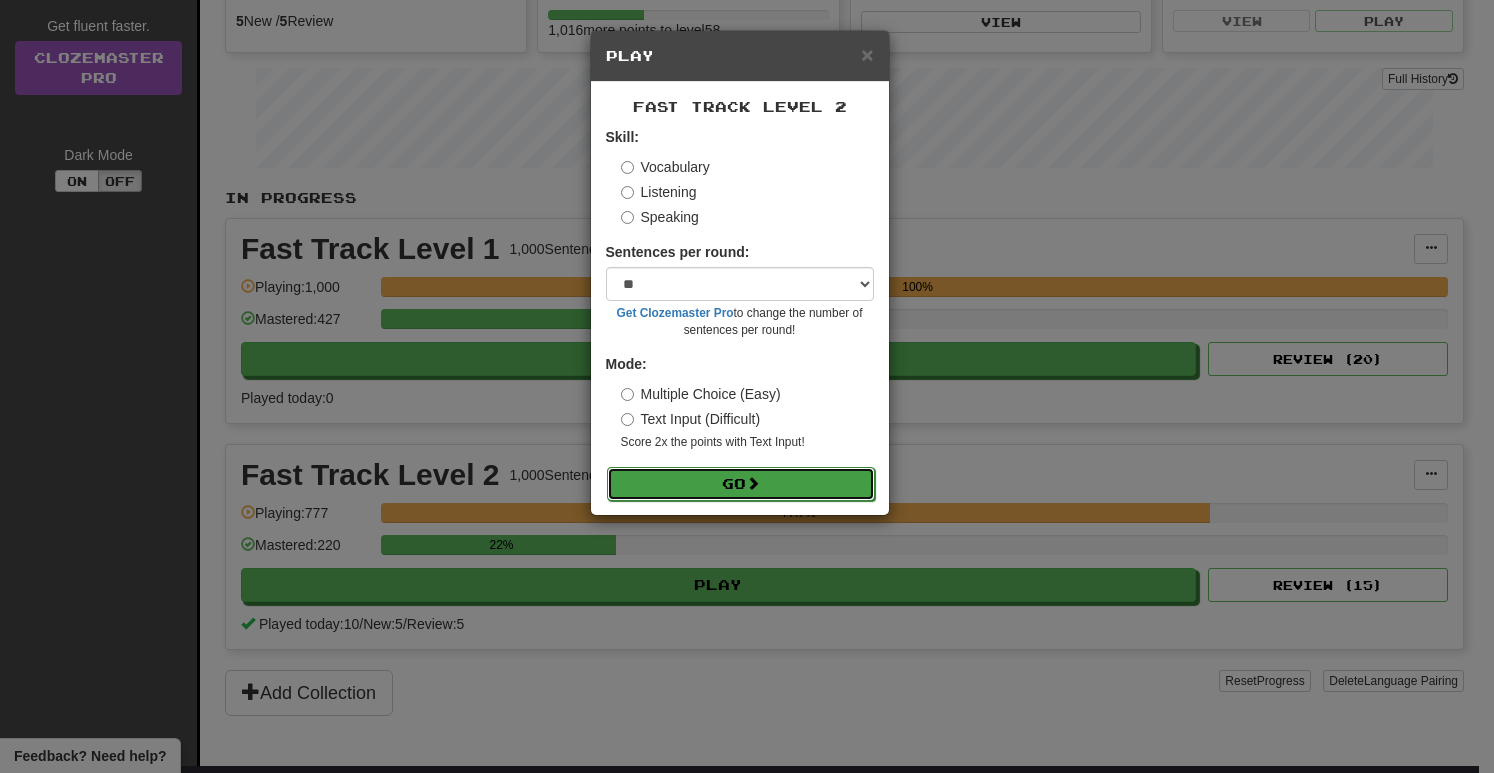 click on "Go" at bounding box center [741, 484] 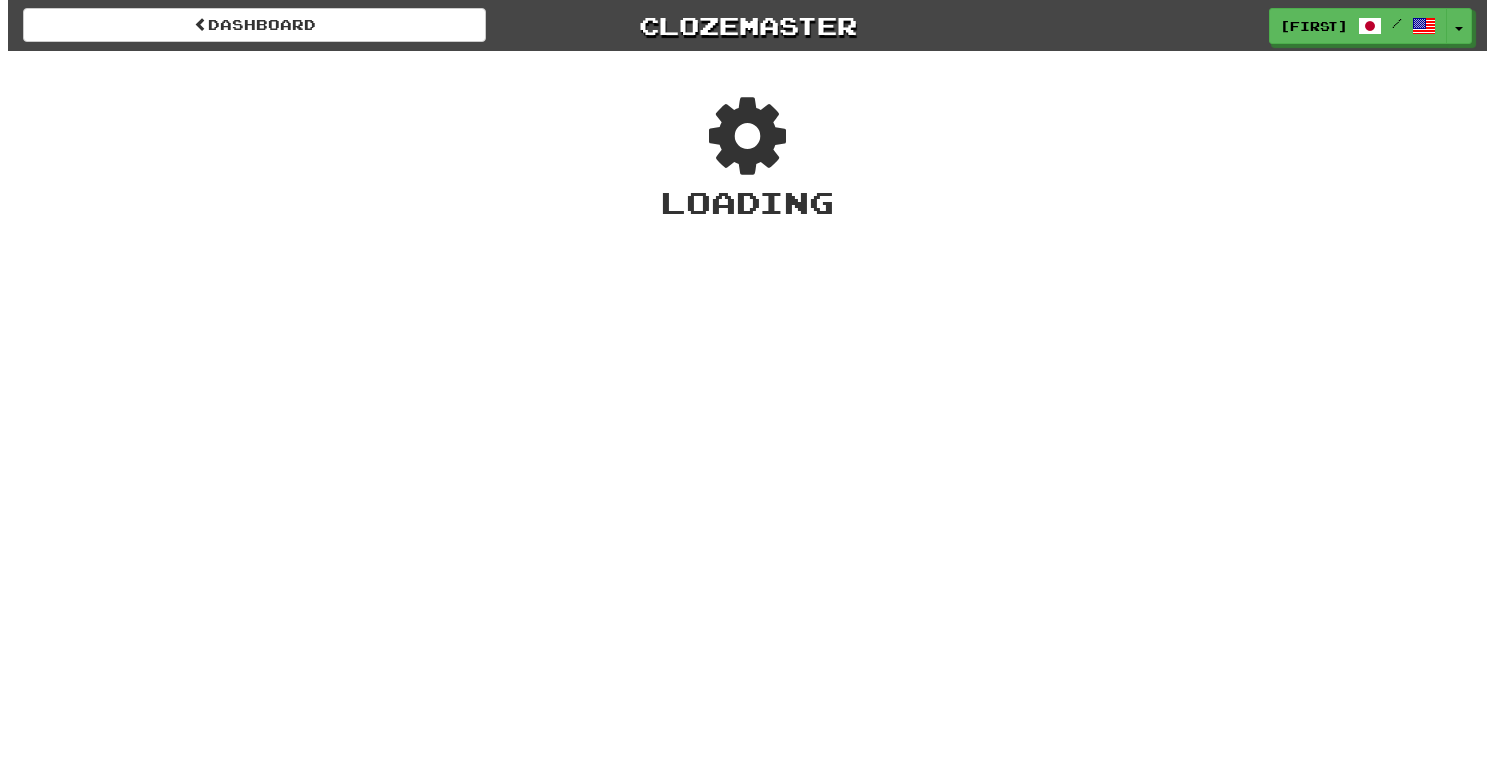 scroll, scrollTop: 0, scrollLeft: 0, axis: both 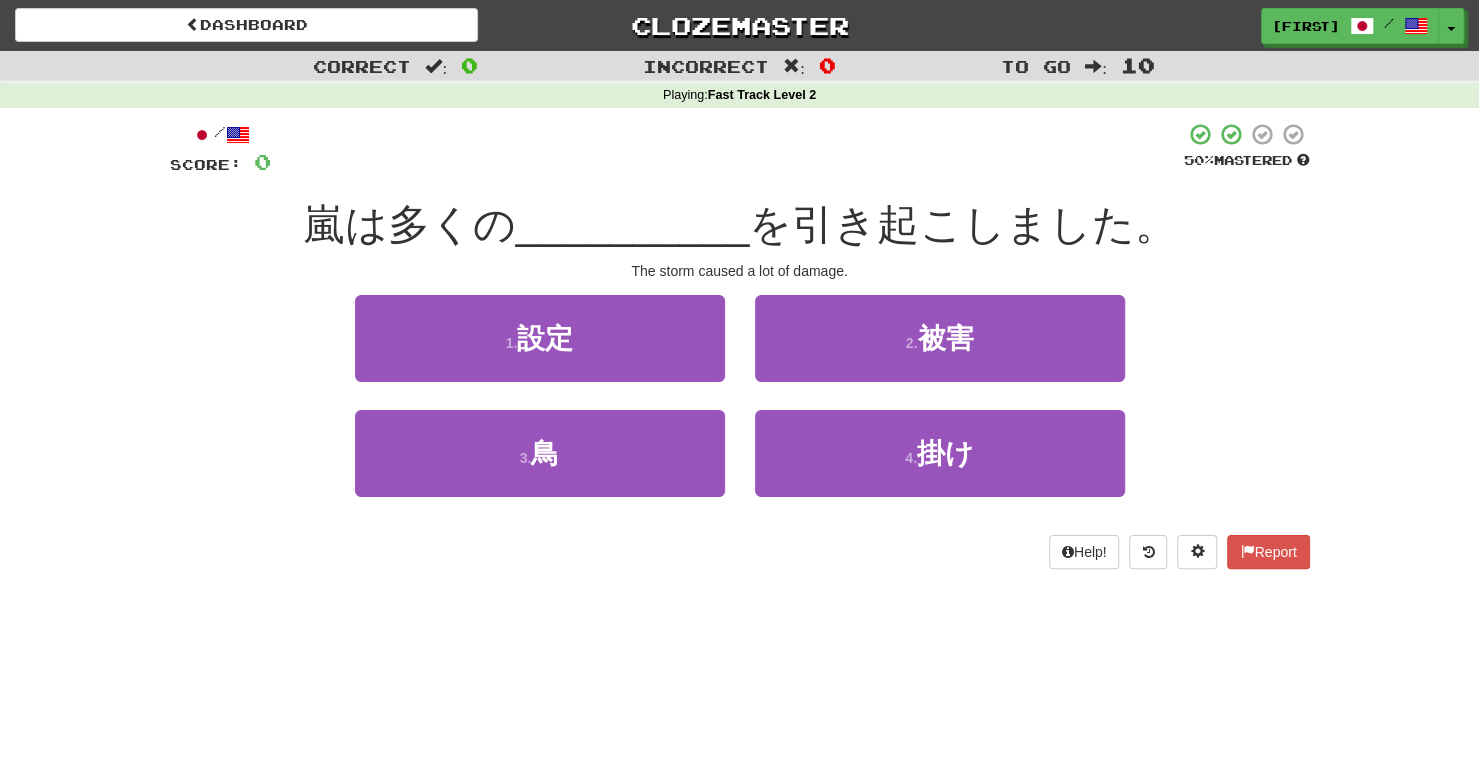 click on "Dashboard
Clozemaster
ychan
/
Toggle Dropdown
Dashboard
Leaderboard
Activity Feed
Notifications
Profile
Discussions
日本語
/
English
Streak:
85
Review:
35
Daily Goal:  80 /10
Languages
Account
Logout
ychan
/
Toggle Dropdown
Dashboard
Leaderboard
Activity Feed
Notifications
Profile
Discussions
日本語
/
English
Streak:
85
Review:
35
Daily Goal:  80 /10
Languages
Account
Logout
clozemaster
Correct   :   0 Incorrect   :   0 To go   :   10 Playing :  Fast Track Level 2  /  Score:   0 50 %  Mastered 嵐は多くの __________ を引き起こしました。 The storm caused a lot of damage. 1 .  設定 2 .  被害 3 .  鳥" at bounding box center (739, 386) 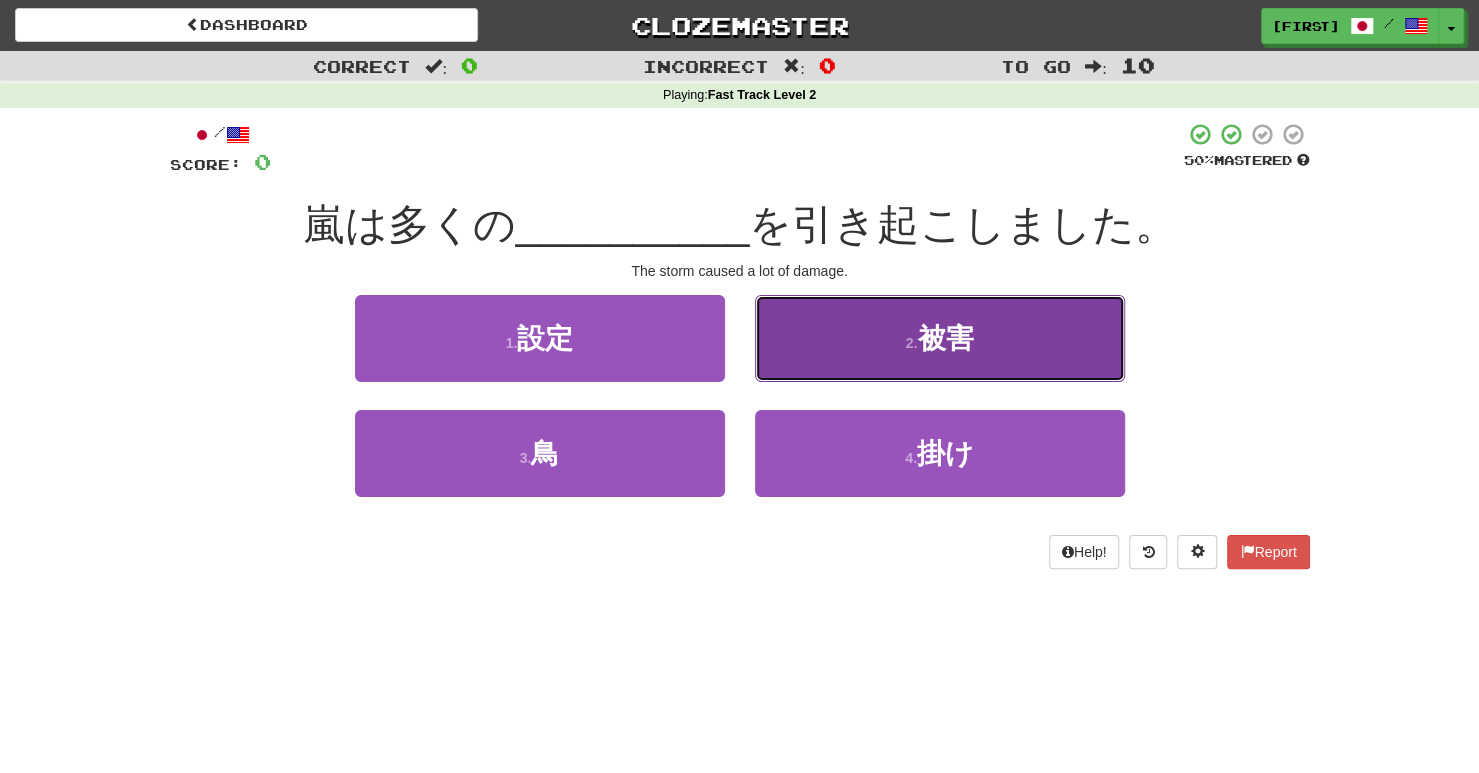 click on "2 .  被害" at bounding box center [940, 338] 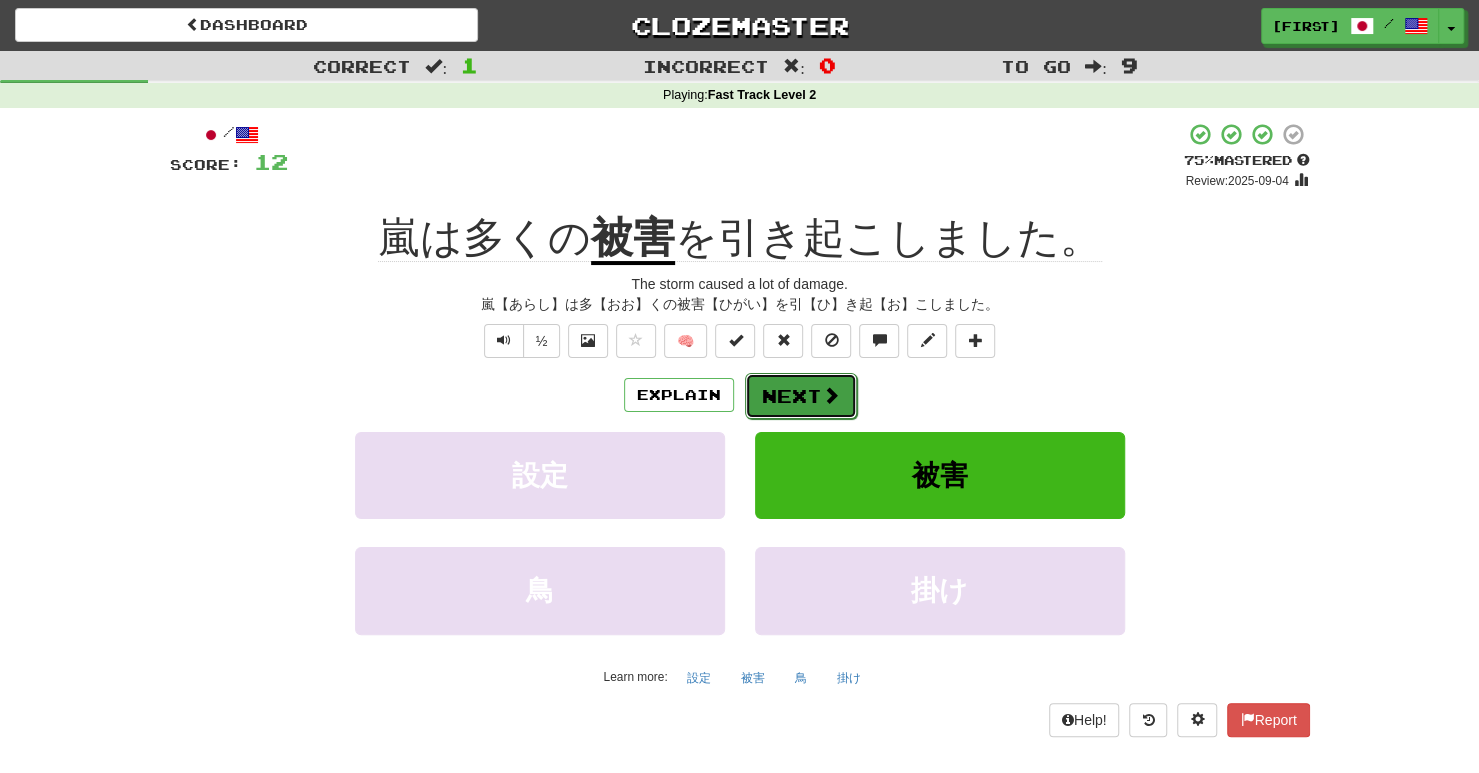 click on "Next" at bounding box center (801, 396) 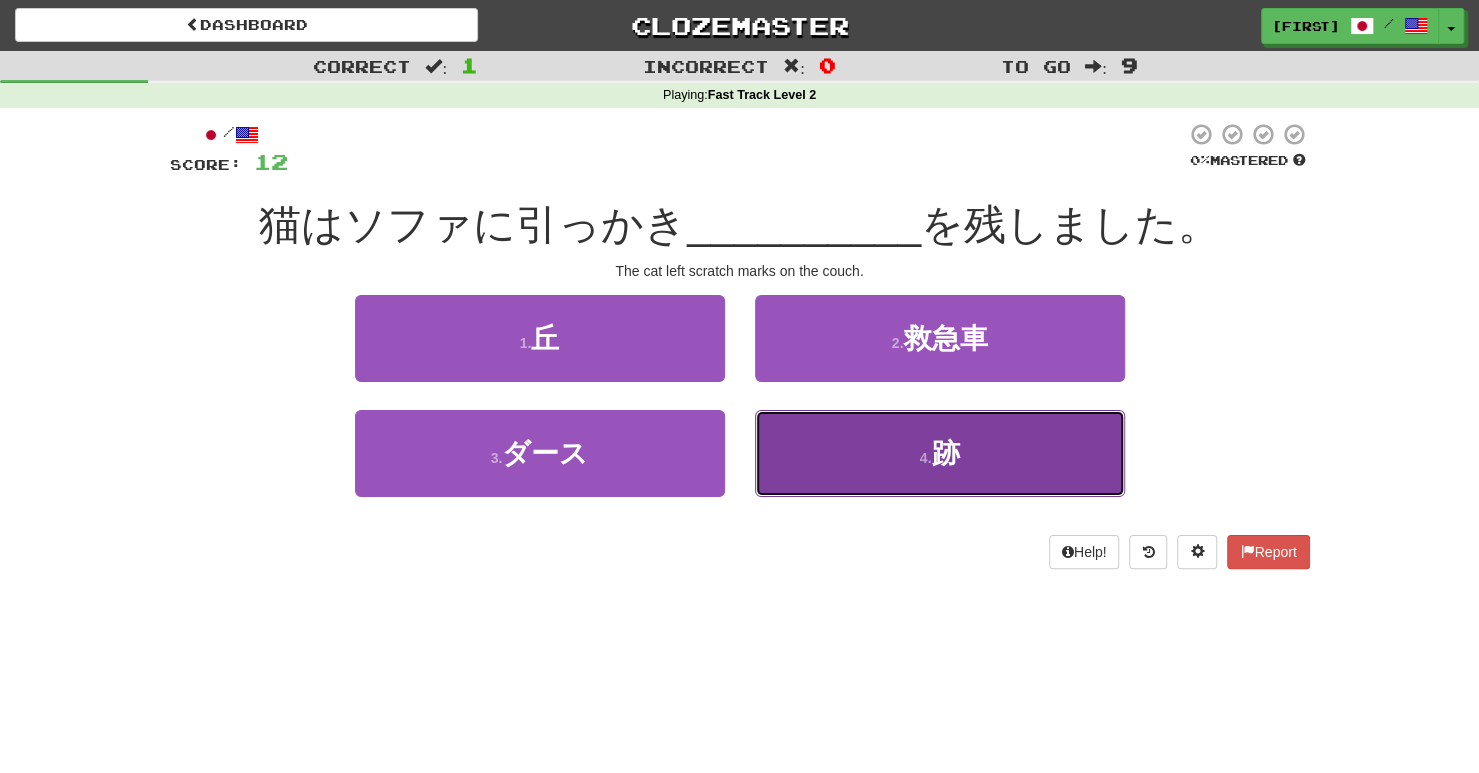 click on "4 .  跡" at bounding box center [940, 453] 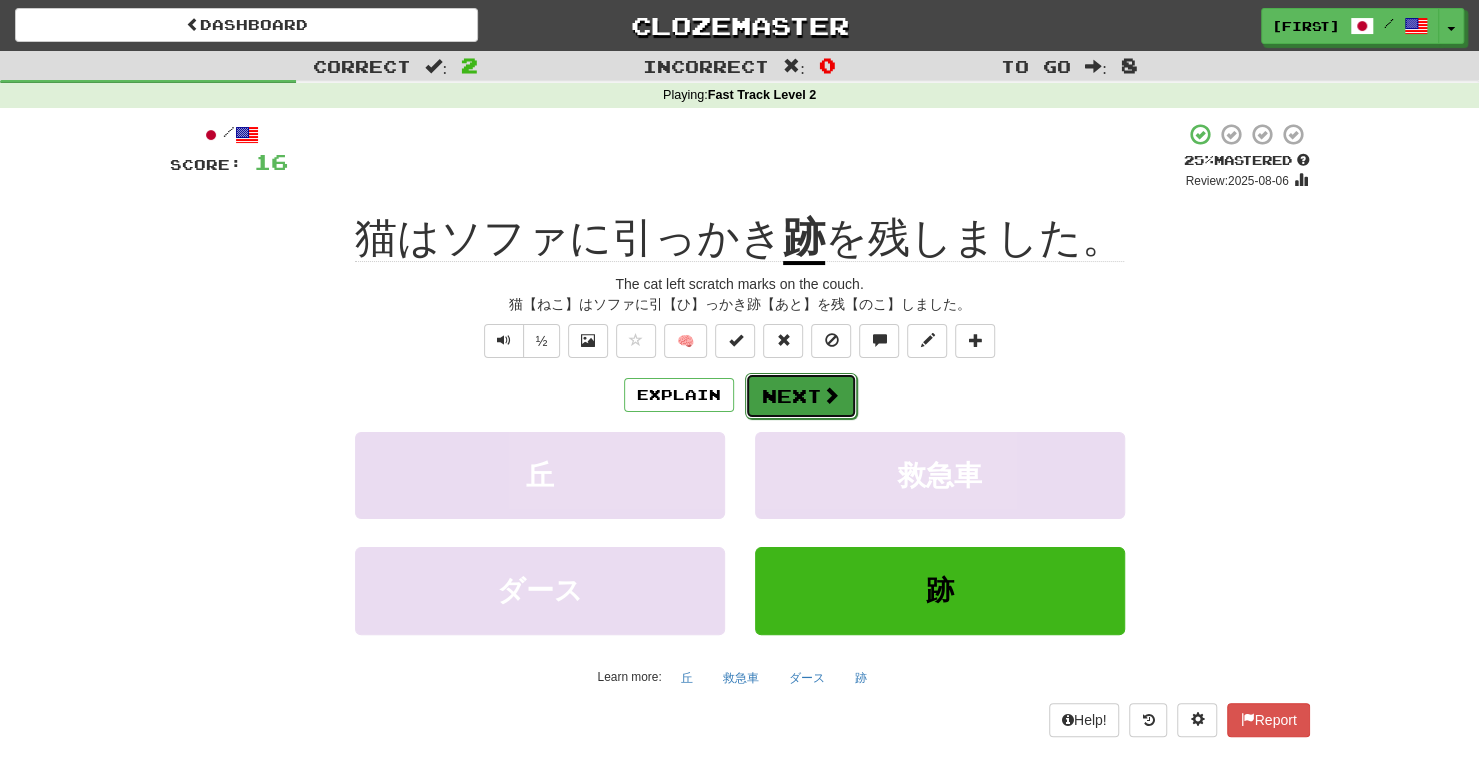 click at bounding box center [831, 395] 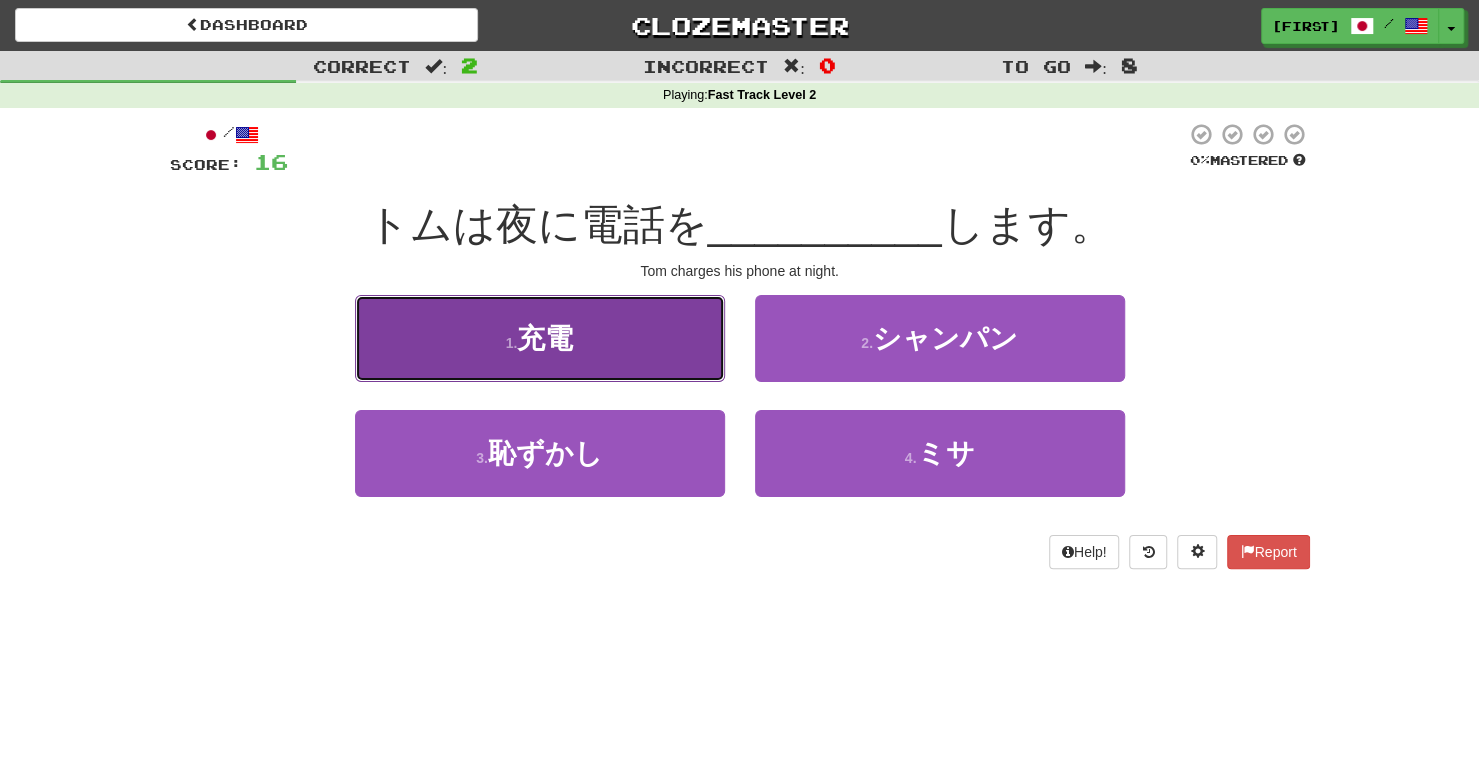 click on "1 .  充電" at bounding box center [540, 338] 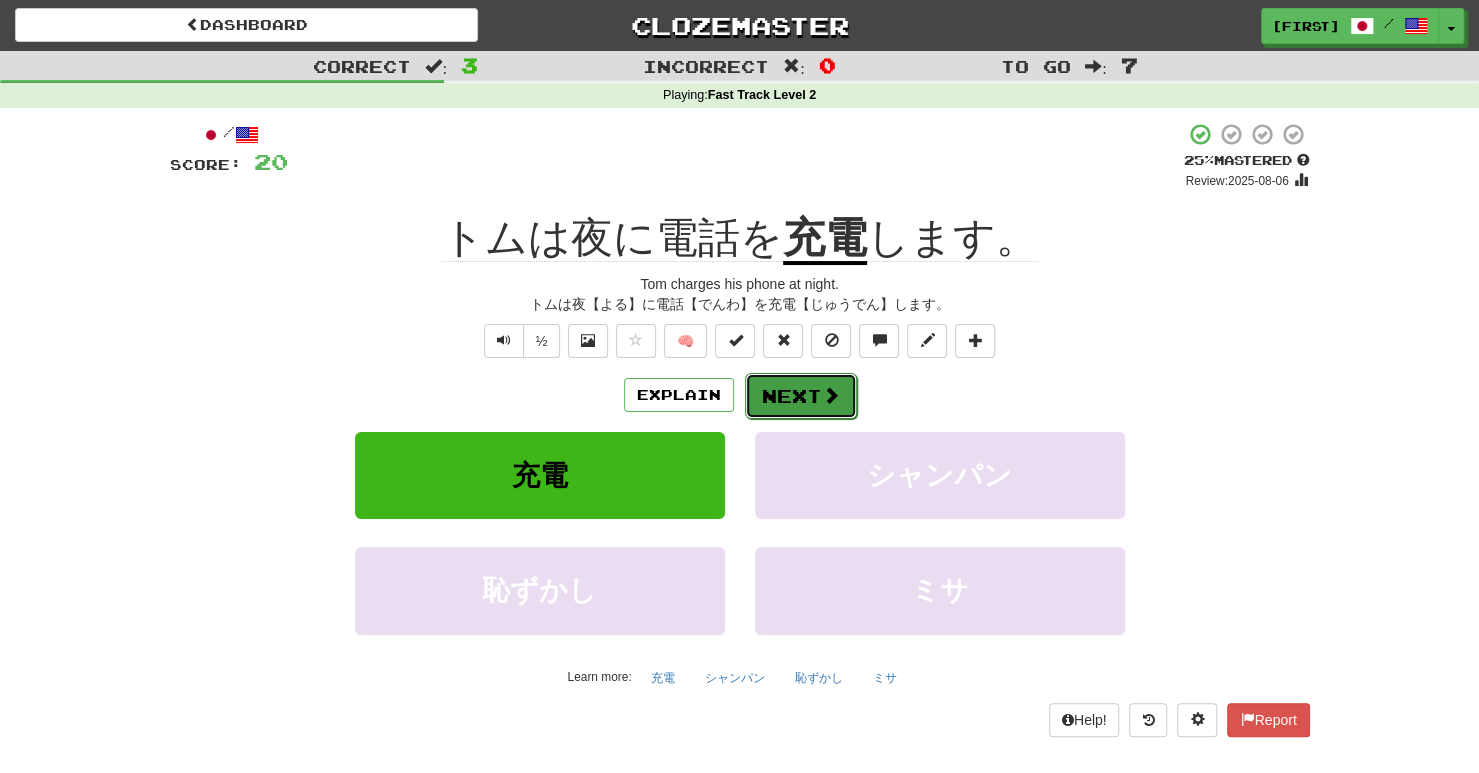 click on "Next" at bounding box center (801, 396) 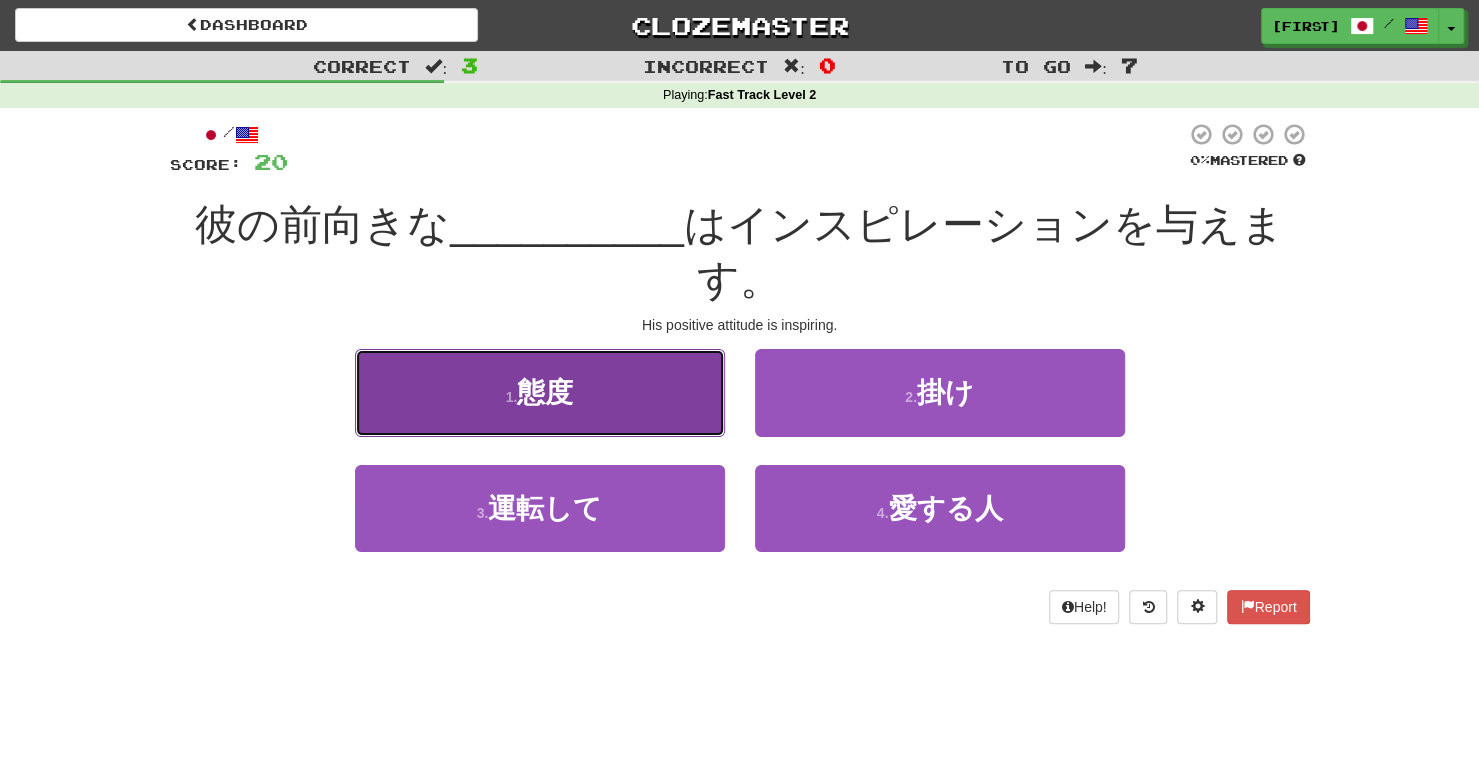 click on "1 .  態度" at bounding box center [540, 392] 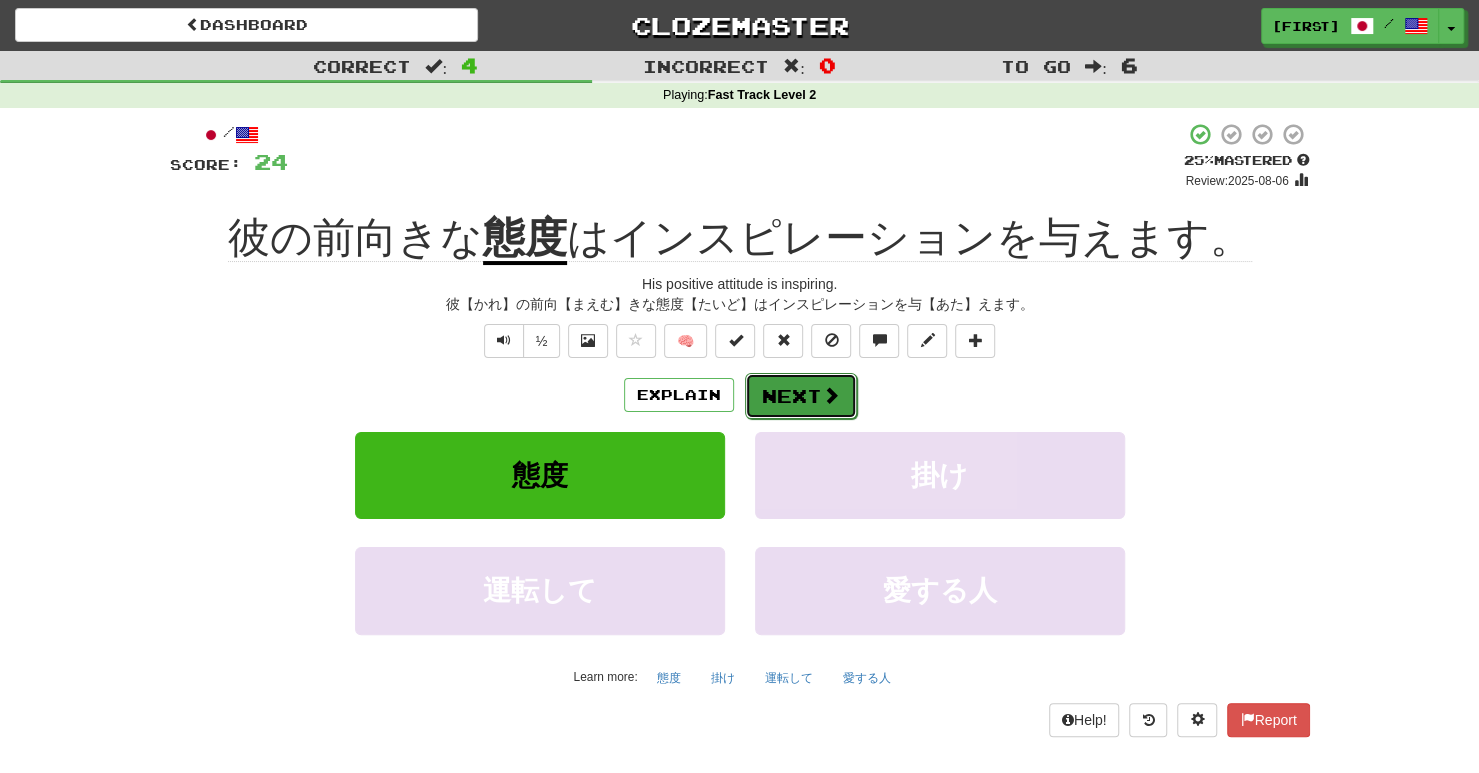 click on "Next" at bounding box center (801, 396) 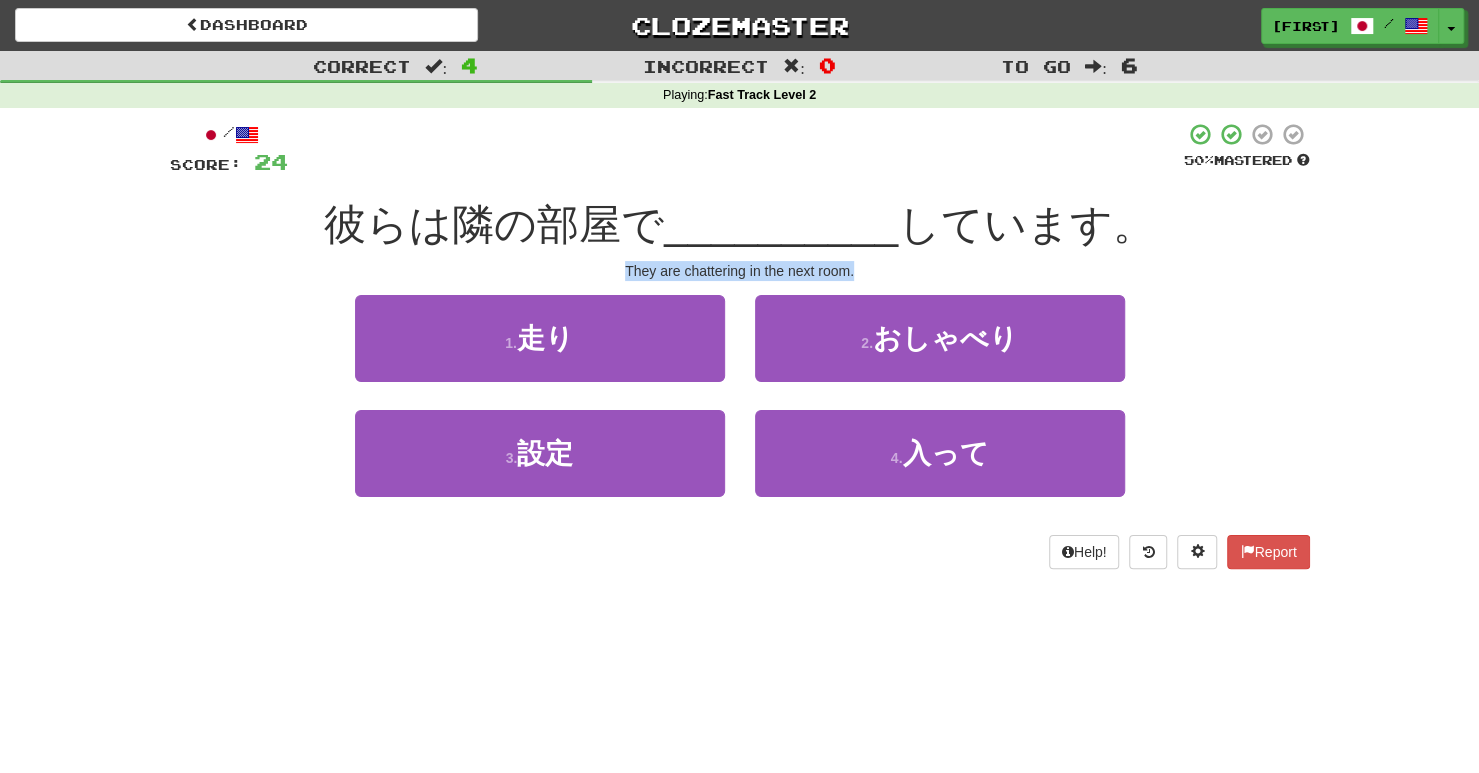 drag, startPoint x: 622, startPoint y: 271, endPoint x: 858, endPoint y: 272, distance: 236.00212 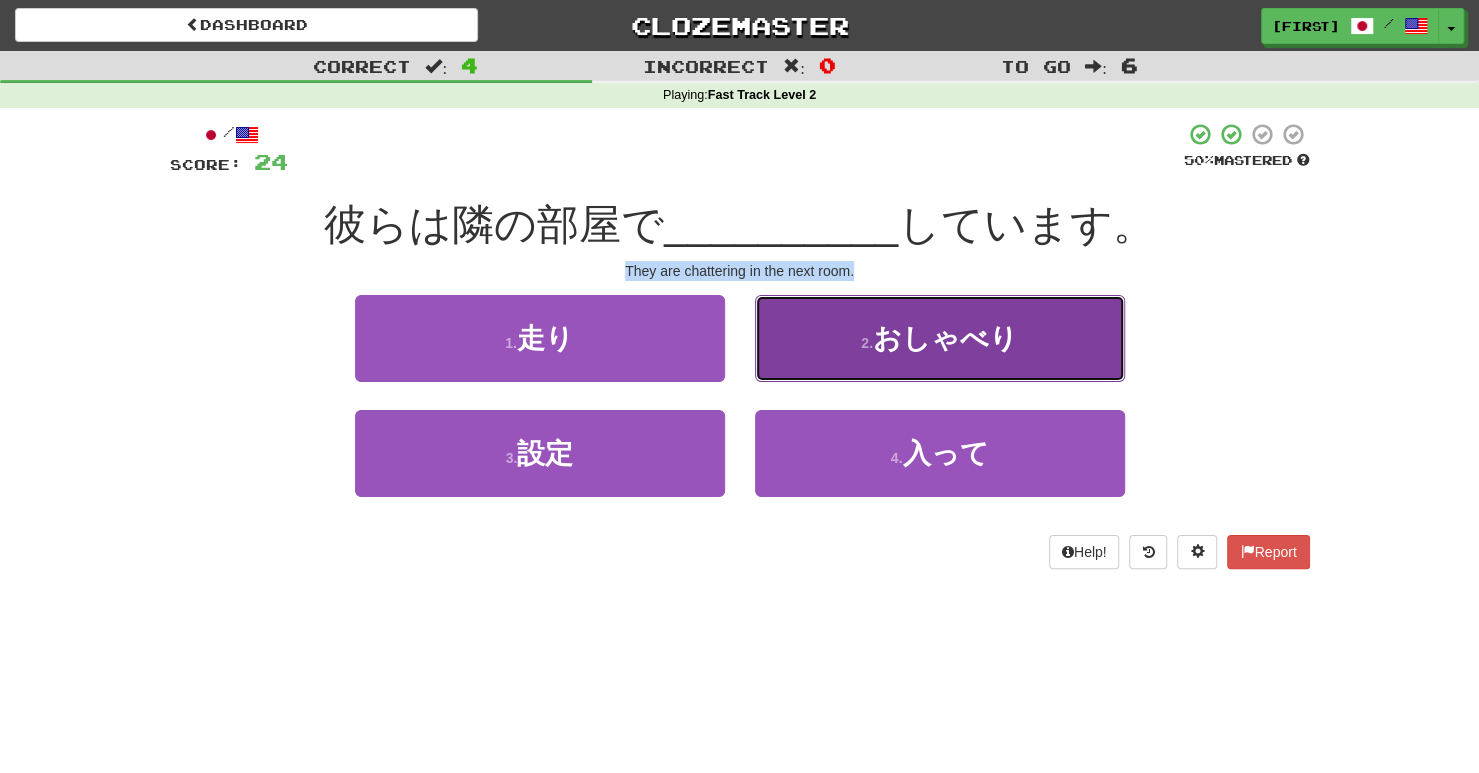 click on "2 .  おしゃべり" at bounding box center [940, 338] 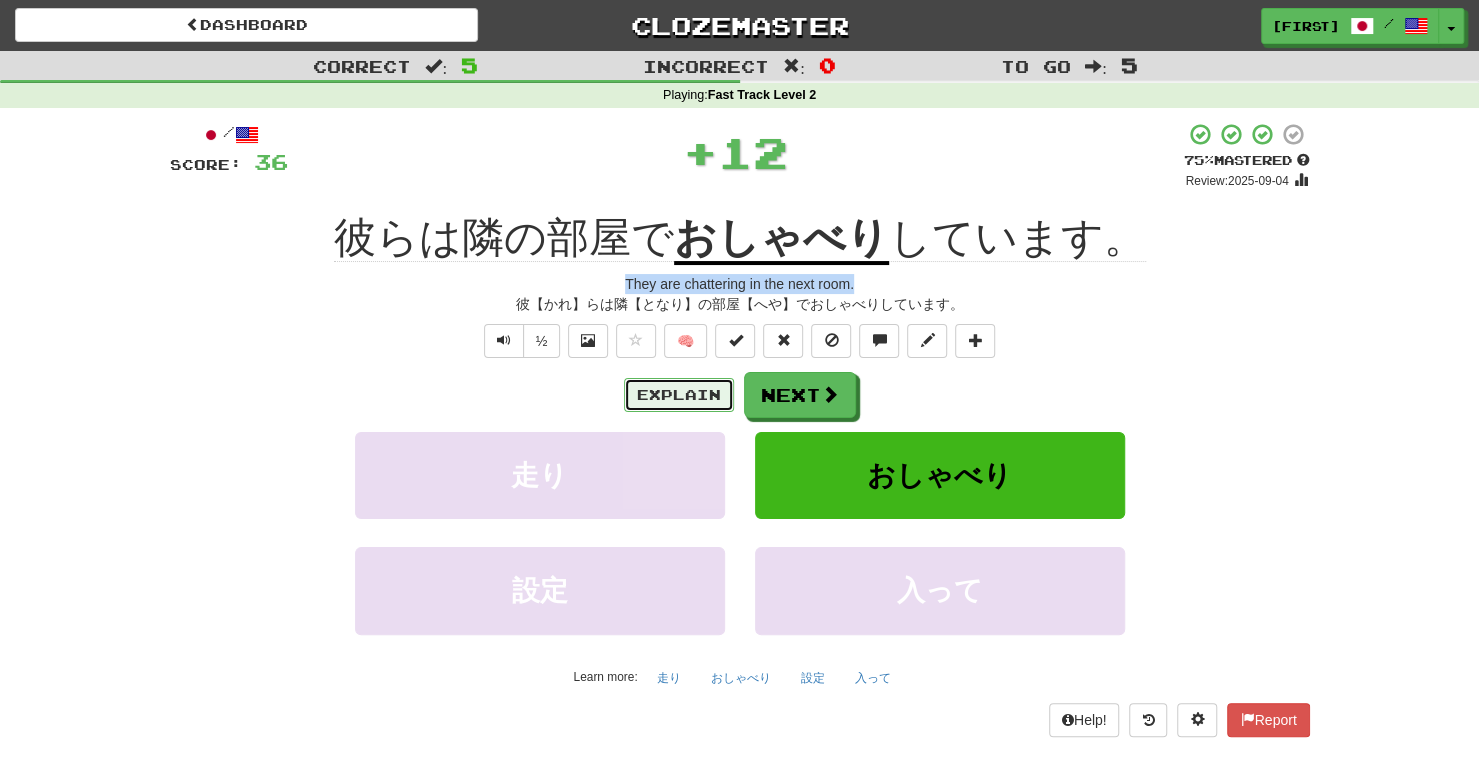 click on "Explain" at bounding box center (679, 395) 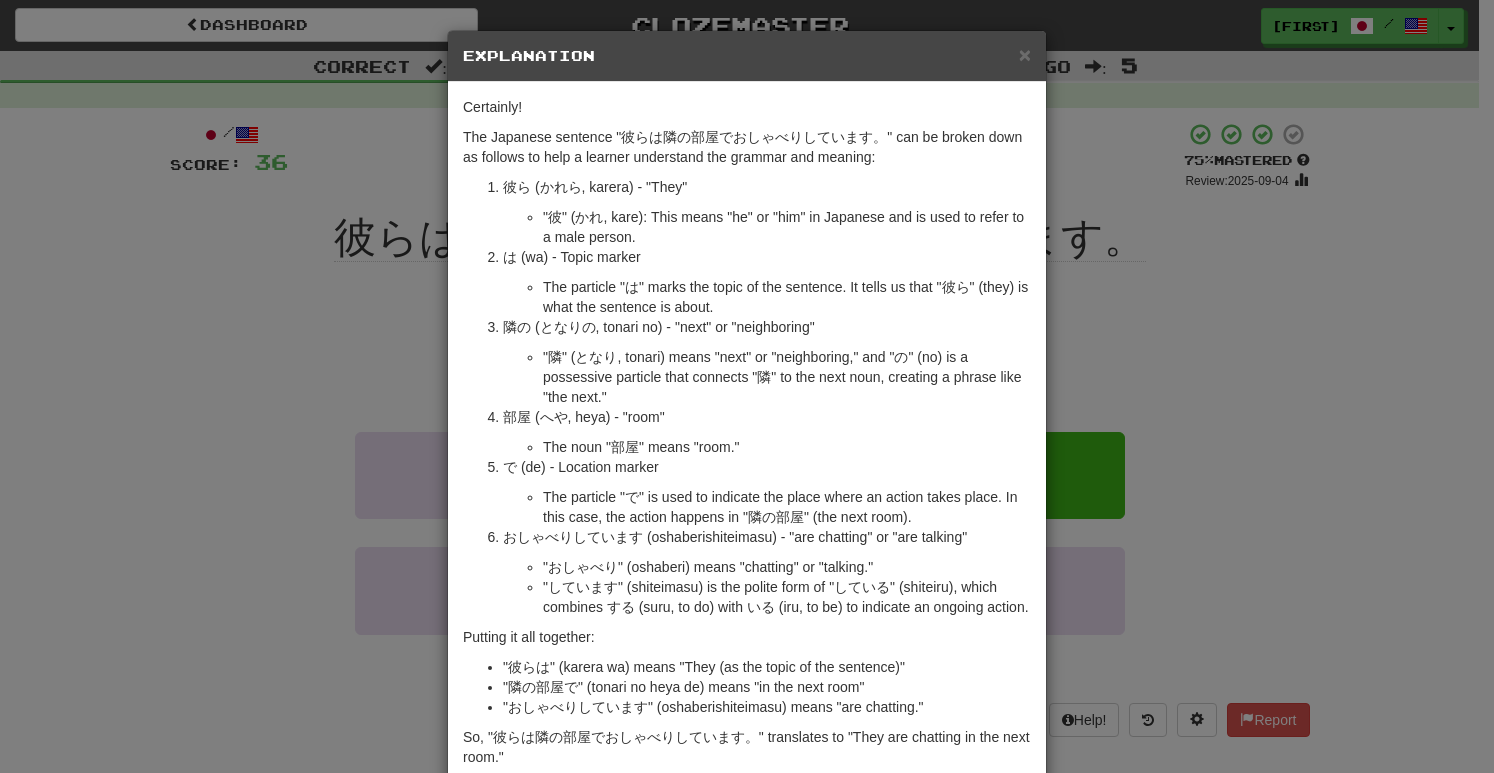 click on "Explanation" at bounding box center (747, 56) 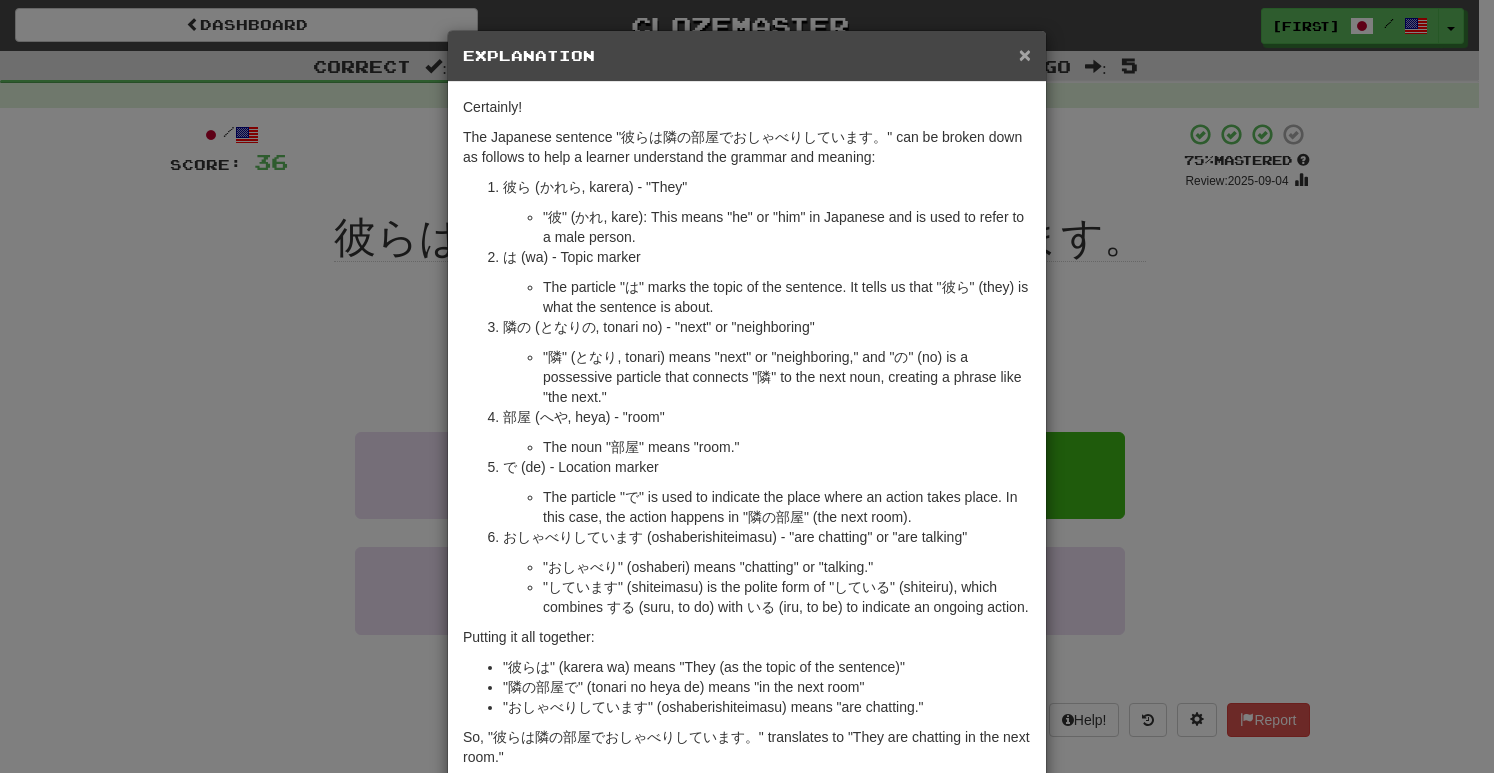 click on "×" at bounding box center [1025, 54] 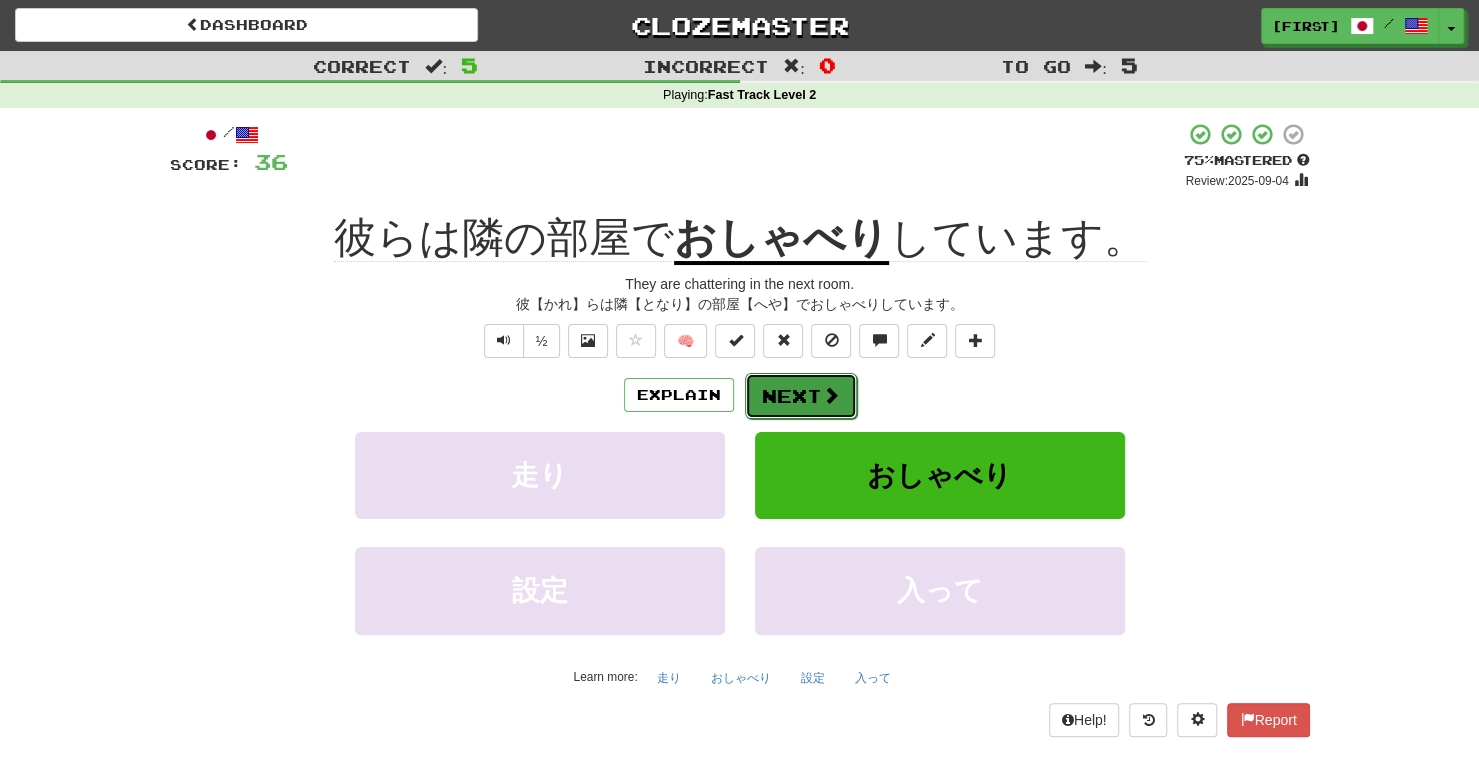 click at bounding box center [831, 395] 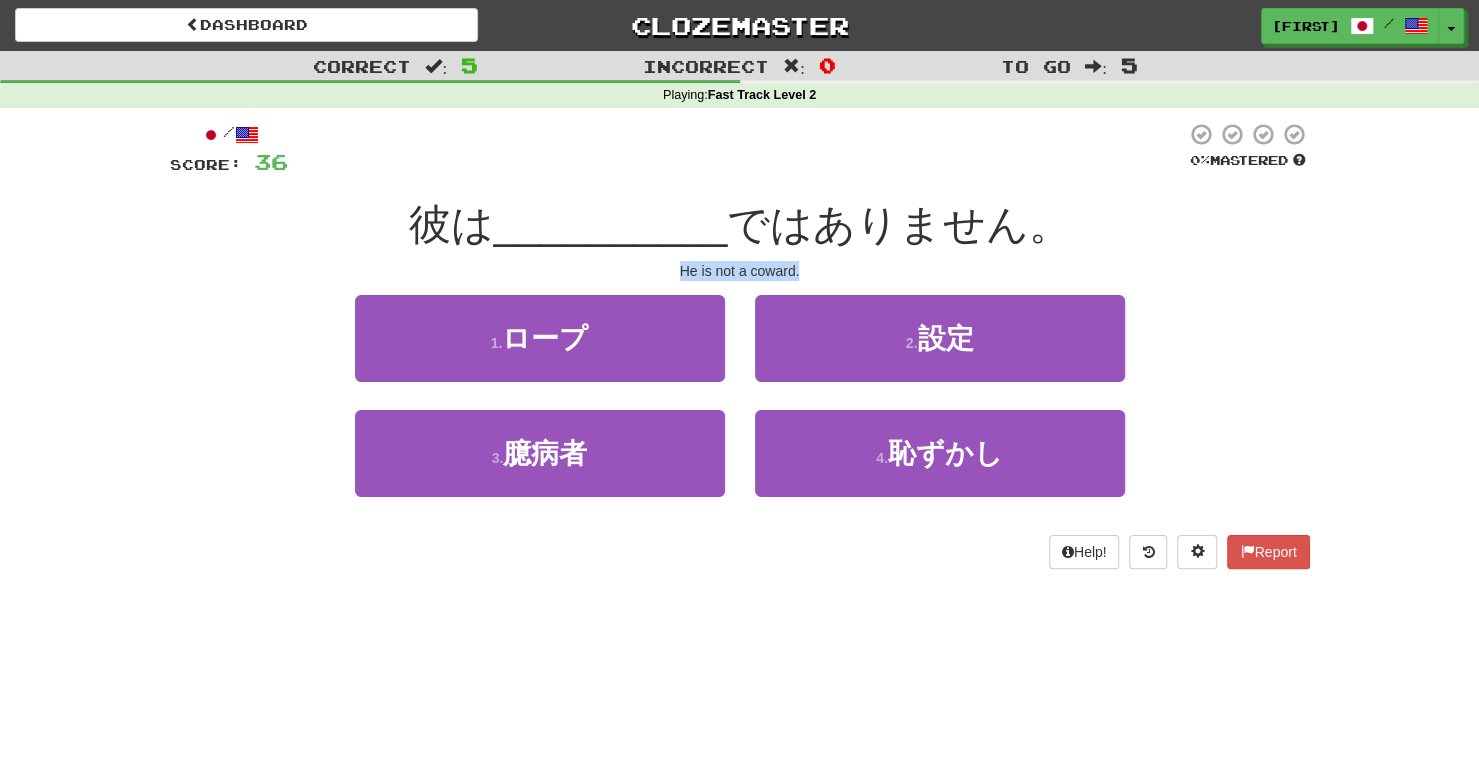 drag, startPoint x: 680, startPoint y: 269, endPoint x: 804, endPoint y: 268, distance: 124.004036 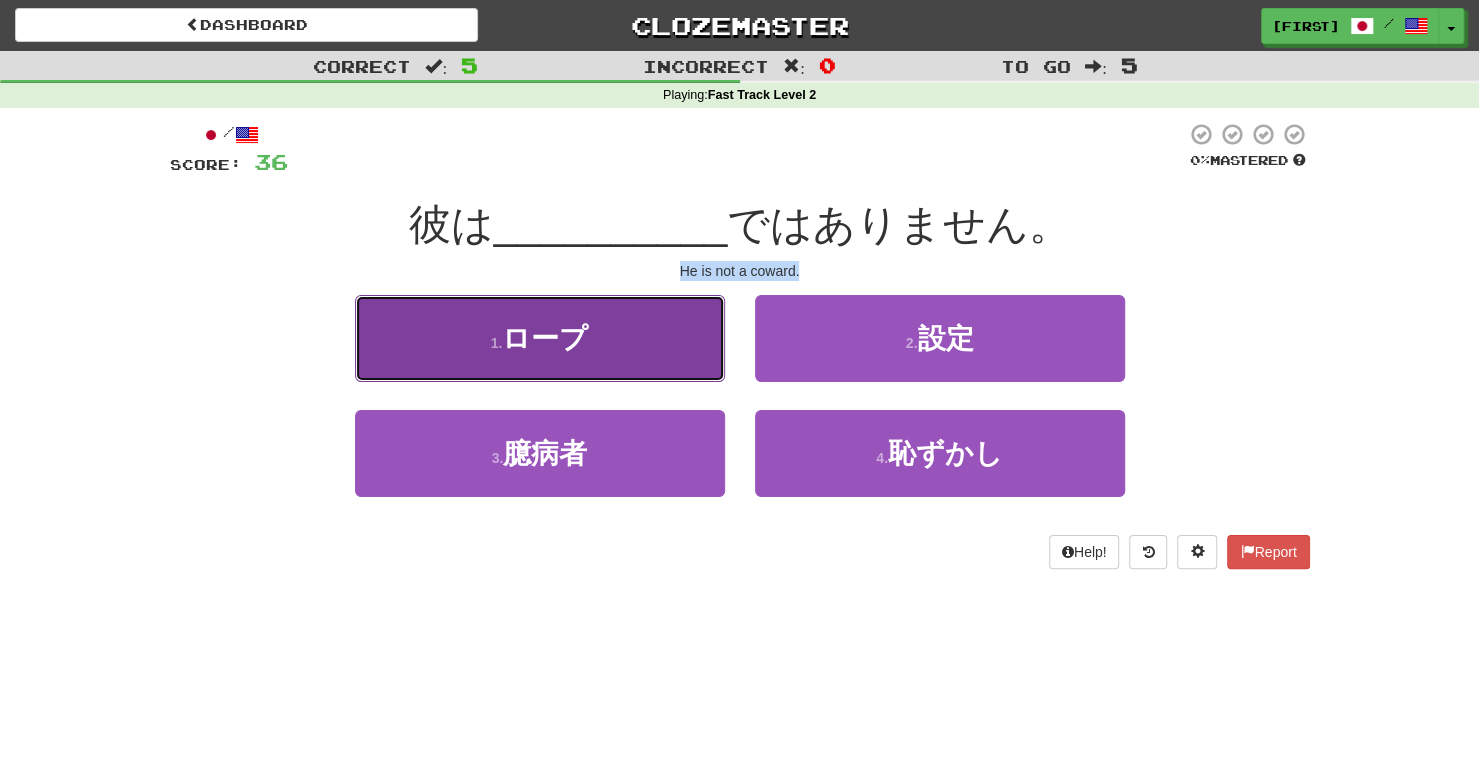 click on "1 .  ロープ" at bounding box center [540, 338] 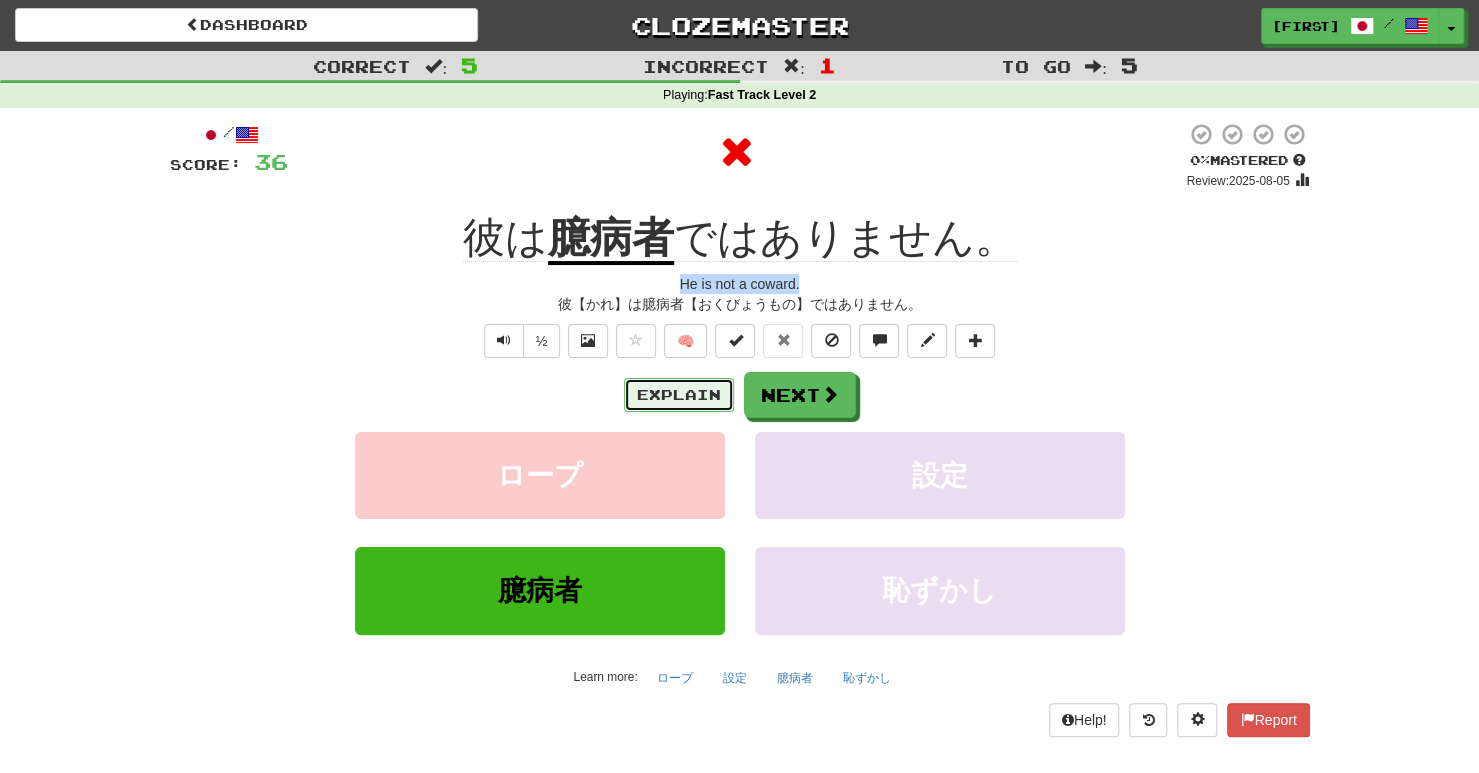 click on "Explain" at bounding box center [679, 395] 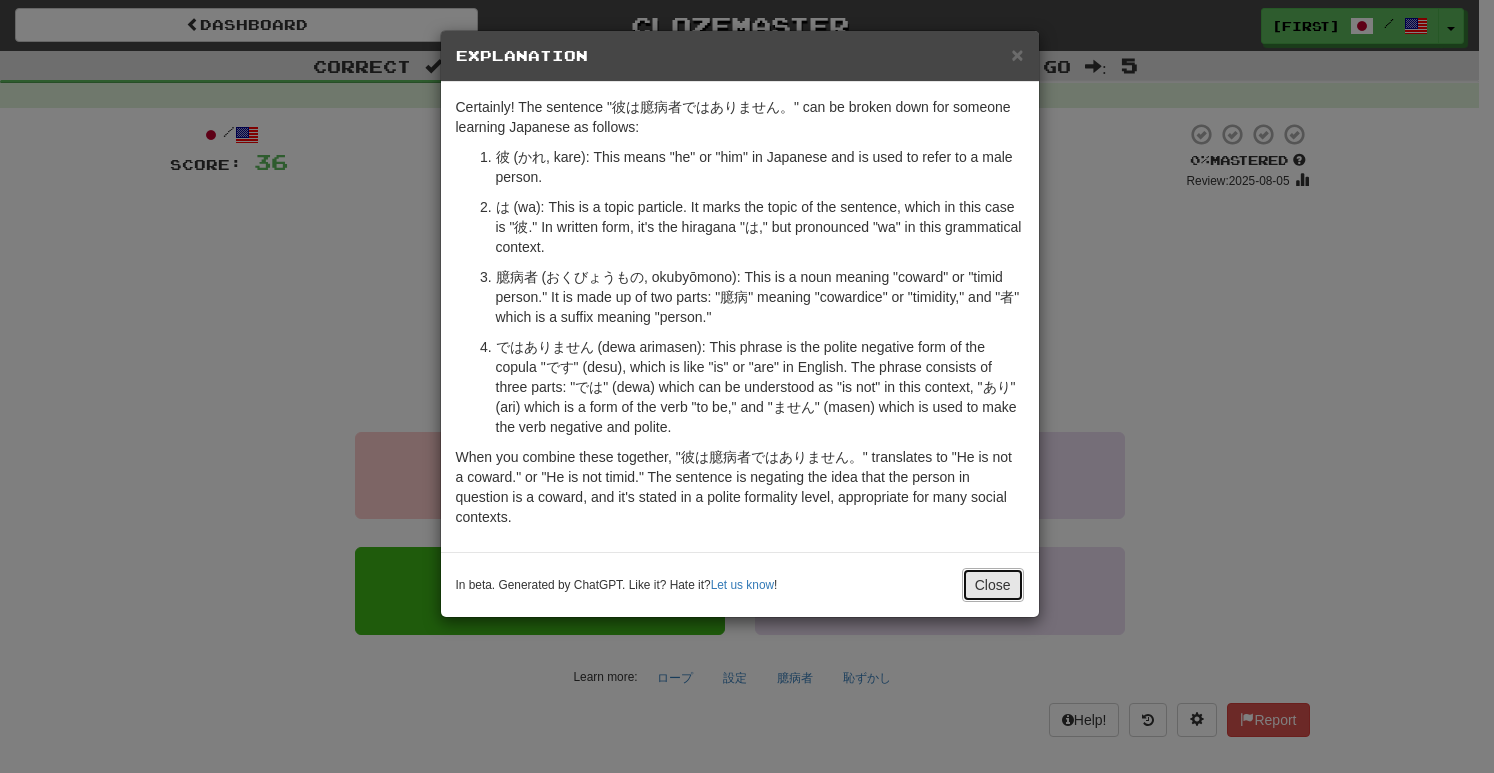 click on "Close" at bounding box center (993, 585) 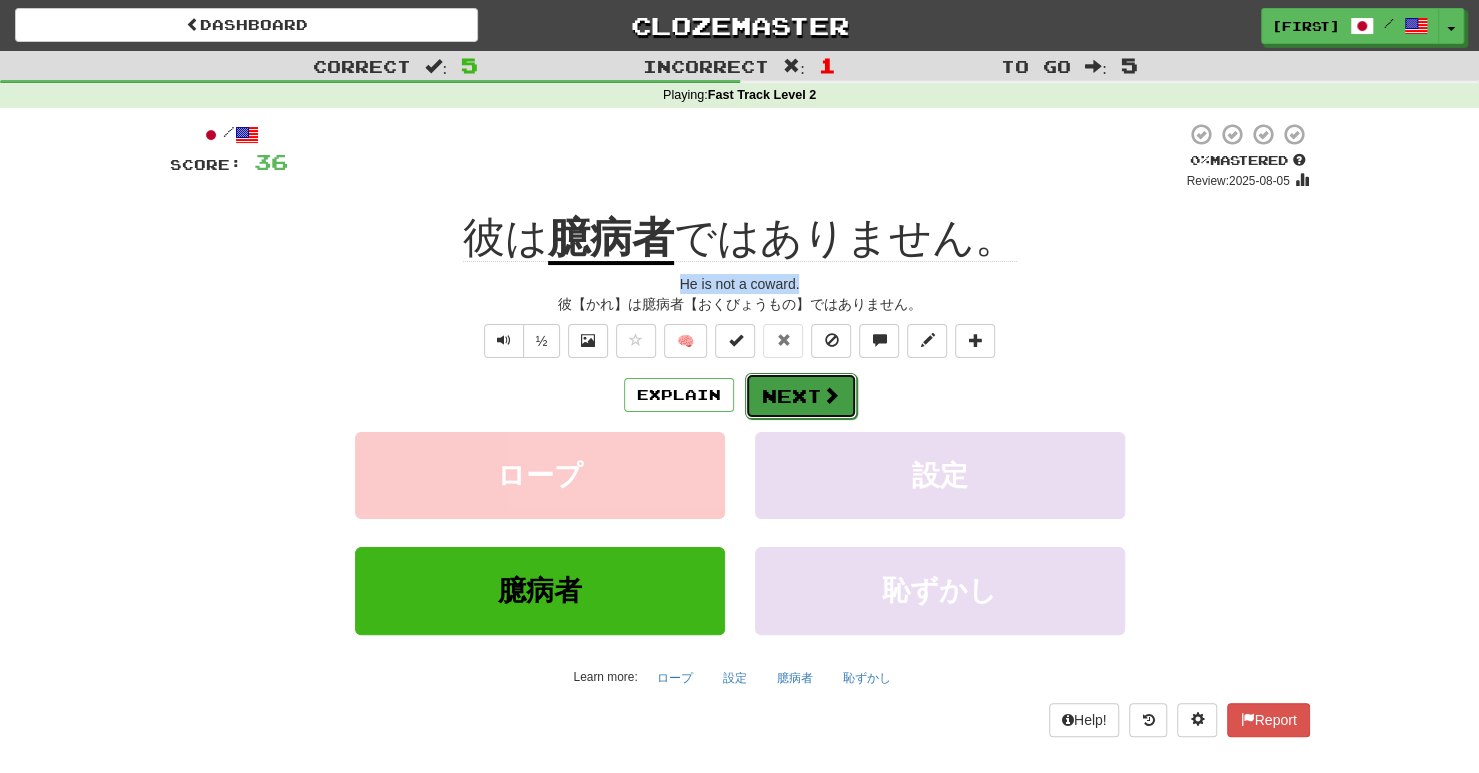 click on "Next" at bounding box center [801, 396] 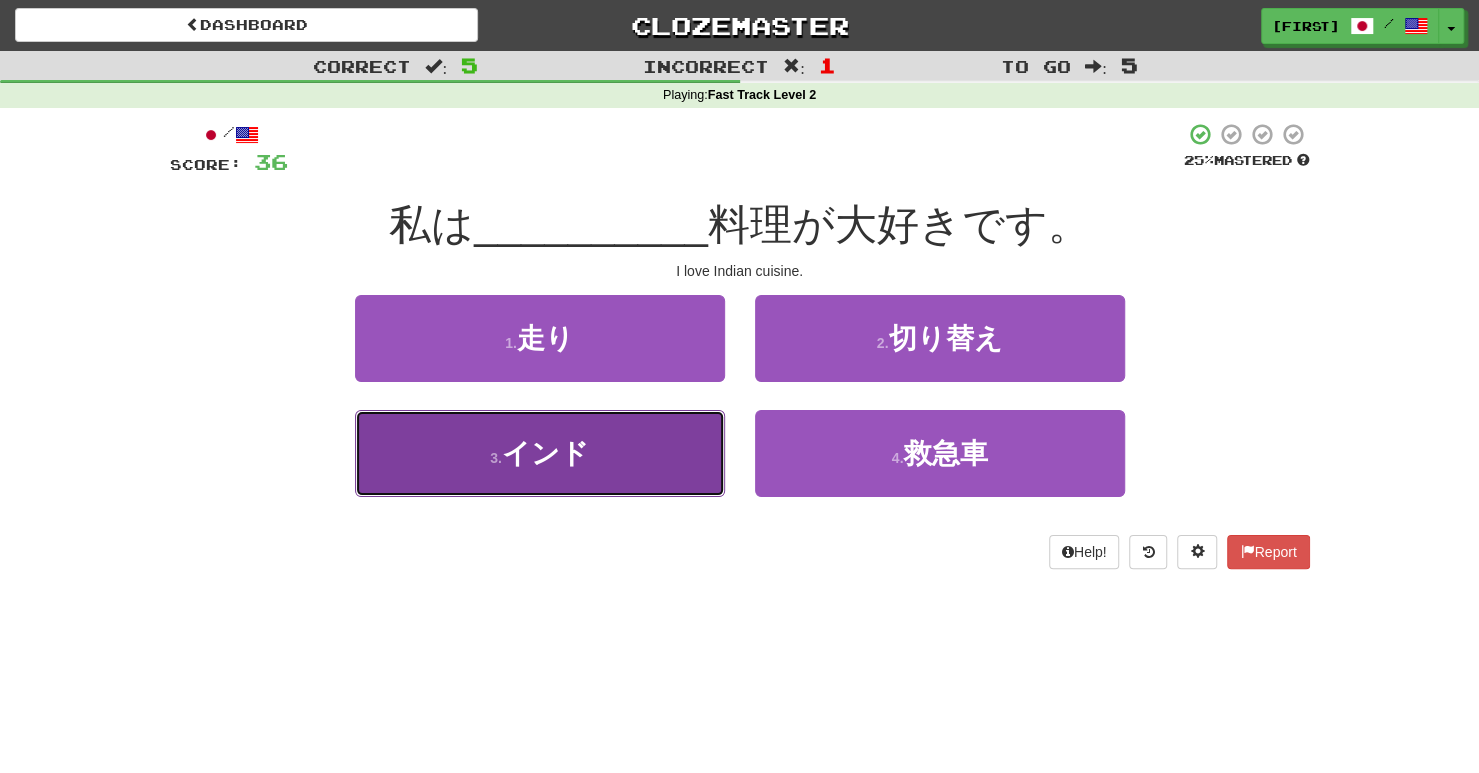 click on "3 .  インド" at bounding box center (540, 453) 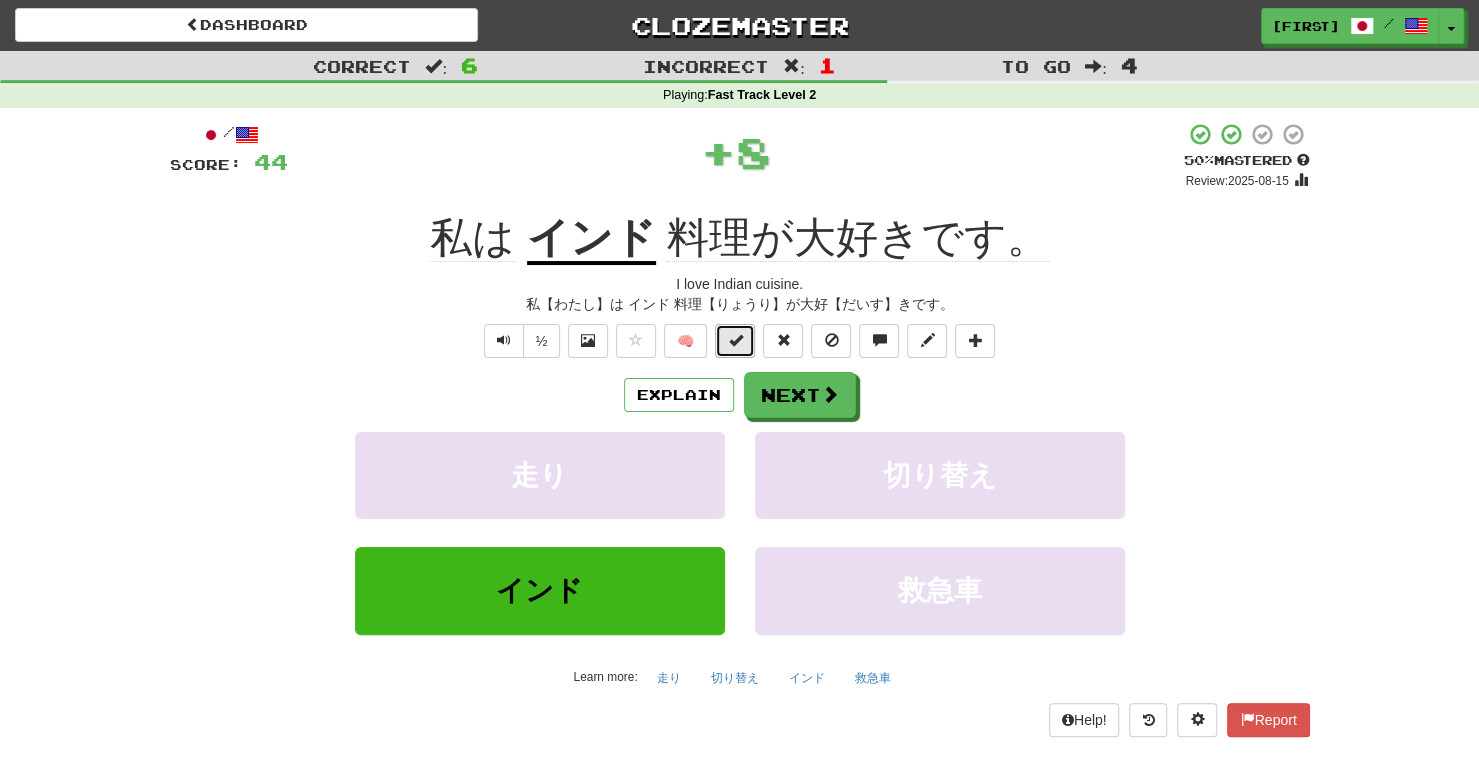click at bounding box center [735, 340] 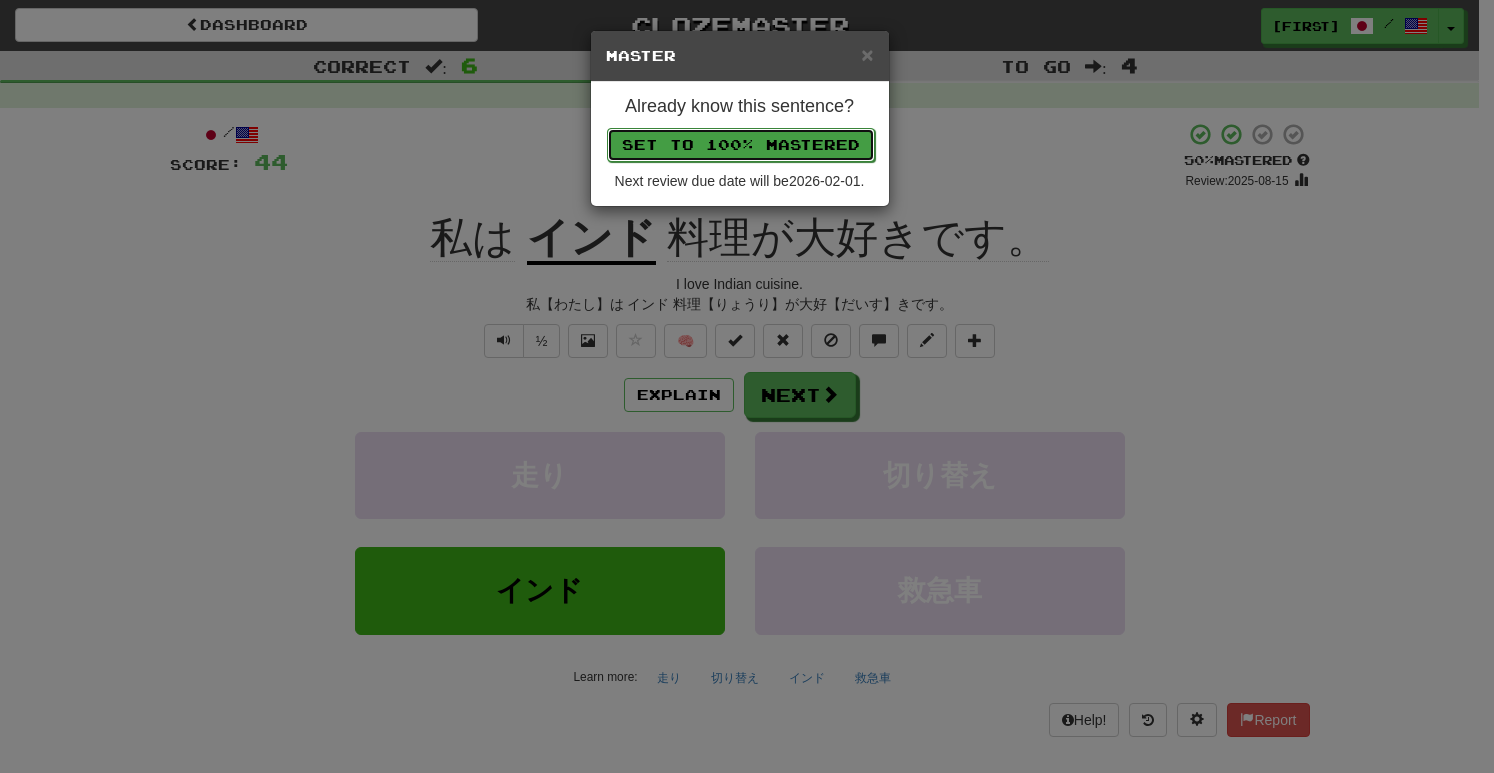 click on "Set to 100% Mastered" at bounding box center [741, 145] 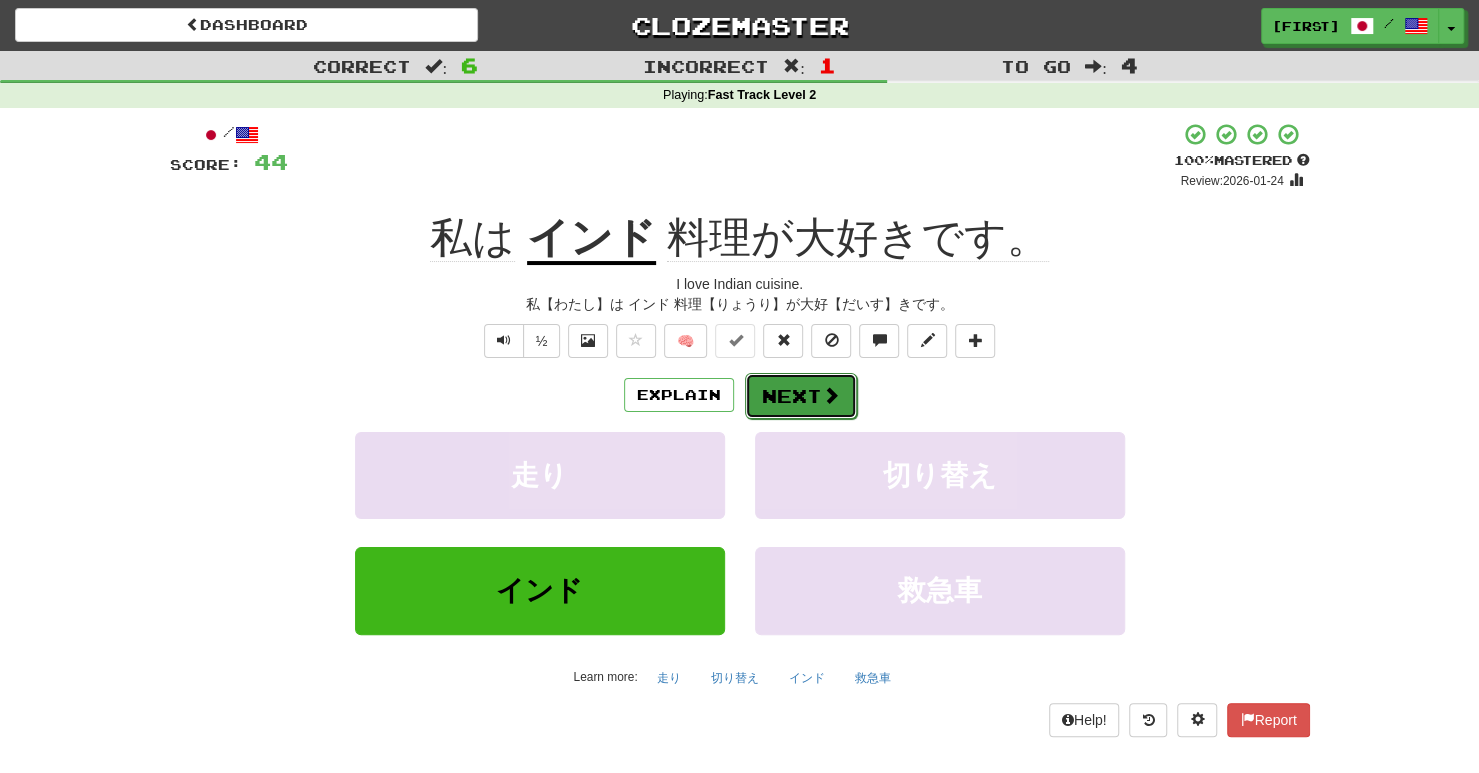 click on "Next" at bounding box center [801, 396] 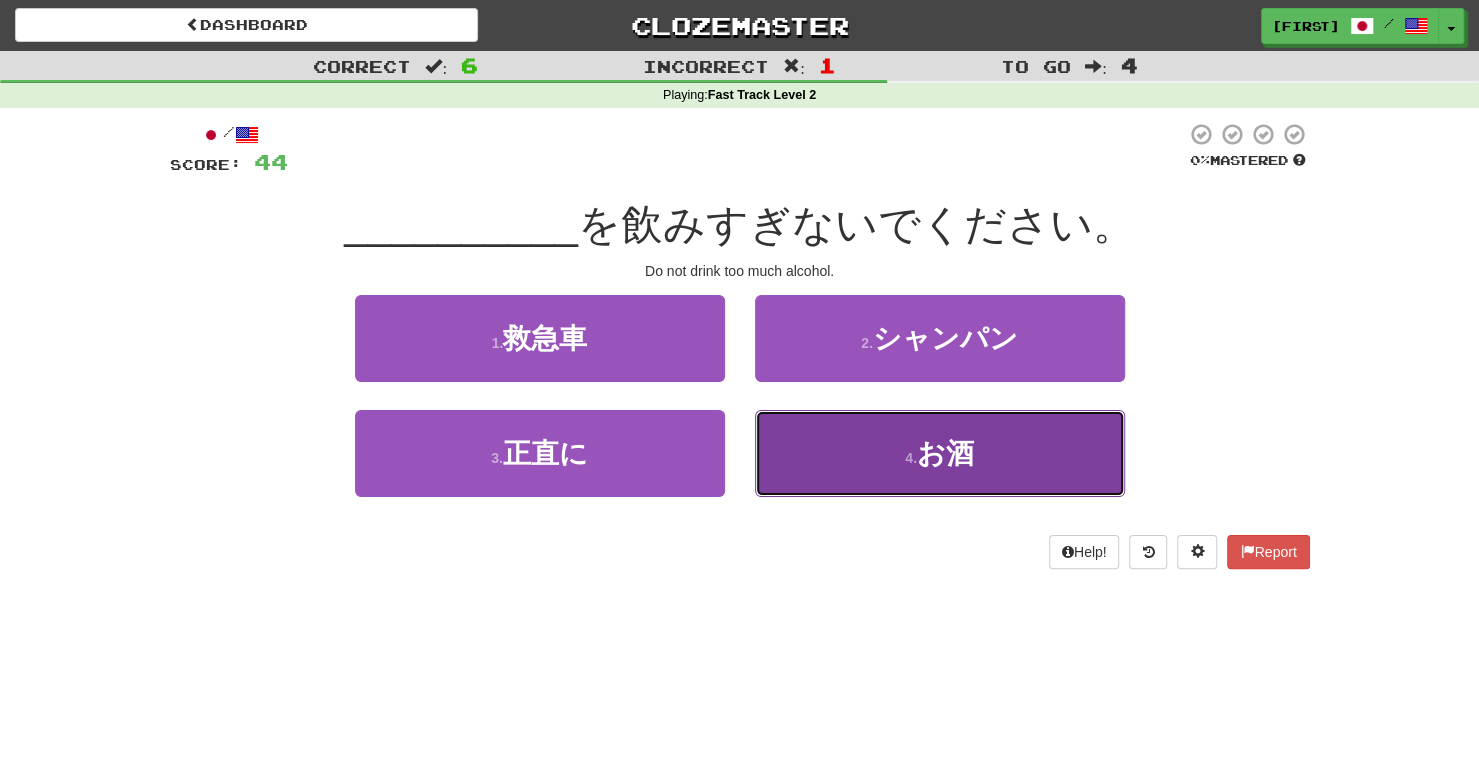click on "4 .  お酒" at bounding box center [940, 453] 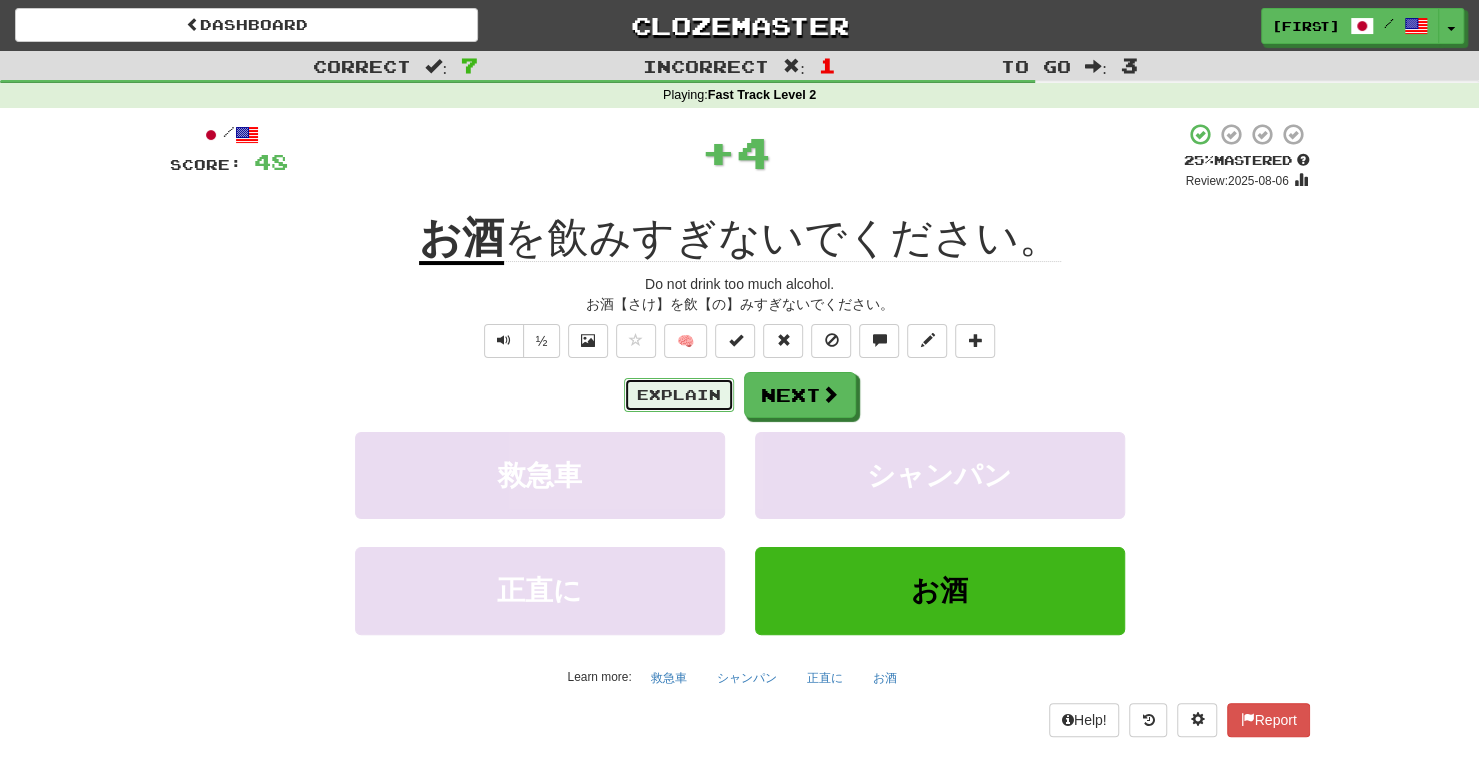 click on "Explain" at bounding box center [679, 395] 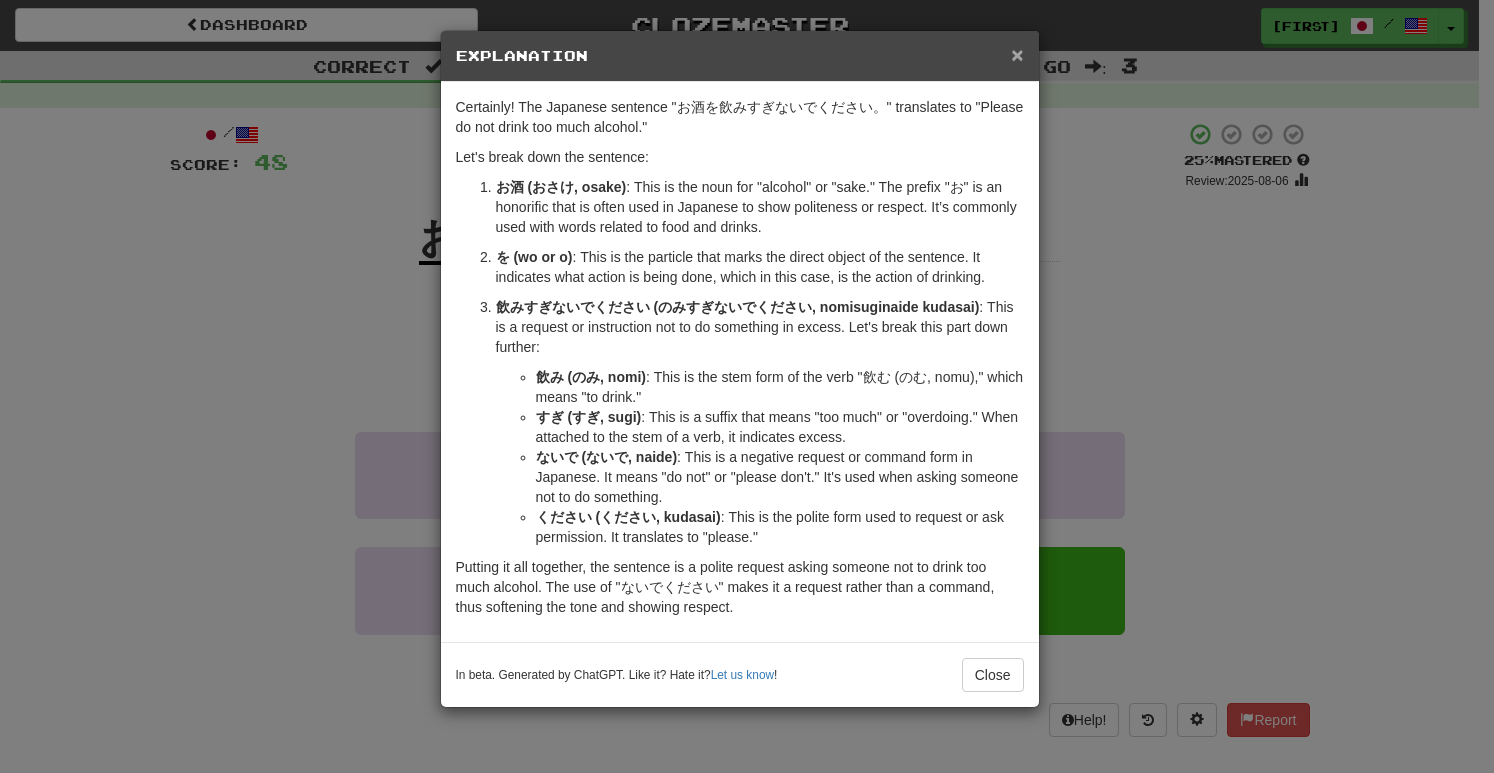 click on "×" at bounding box center [1017, 54] 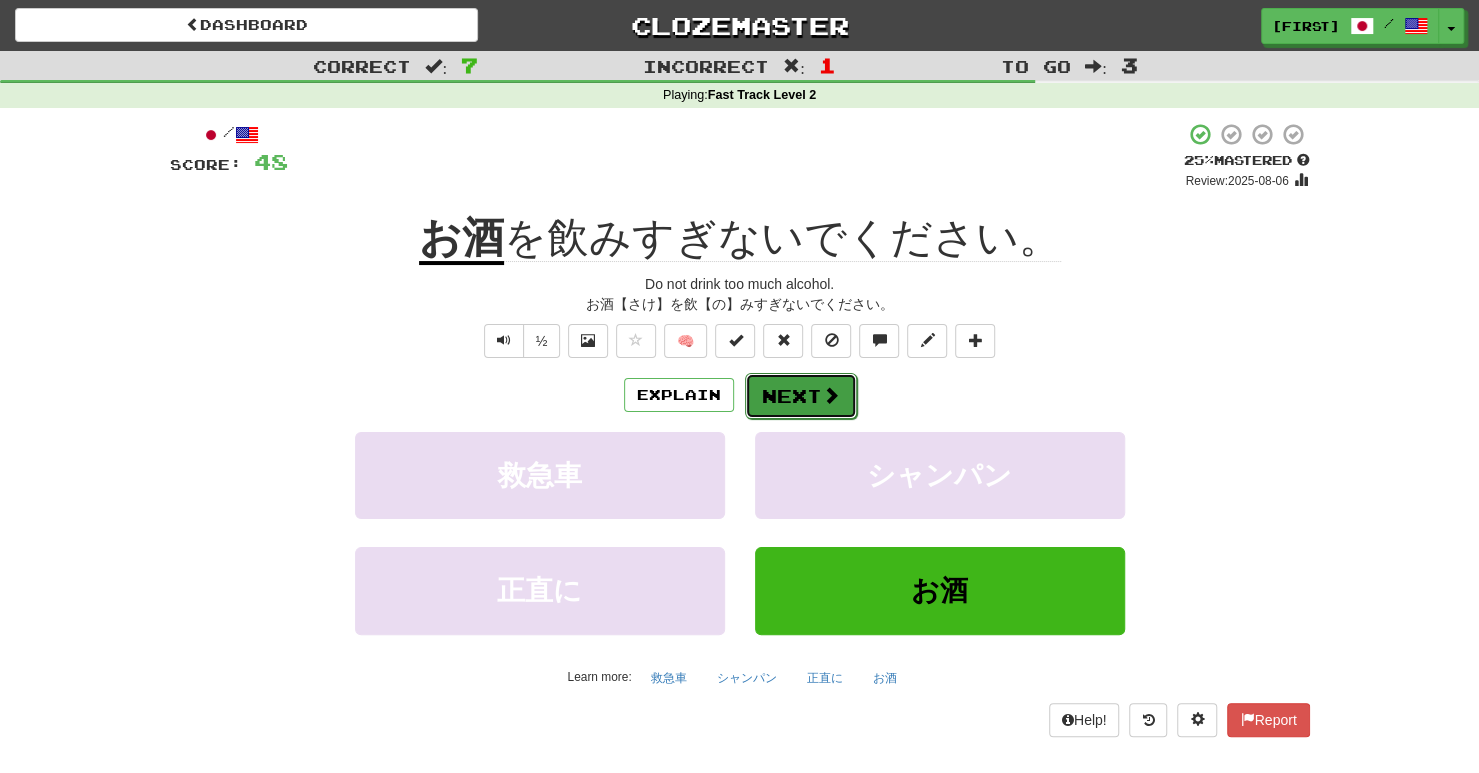 click on "Next" at bounding box center (801, 396) 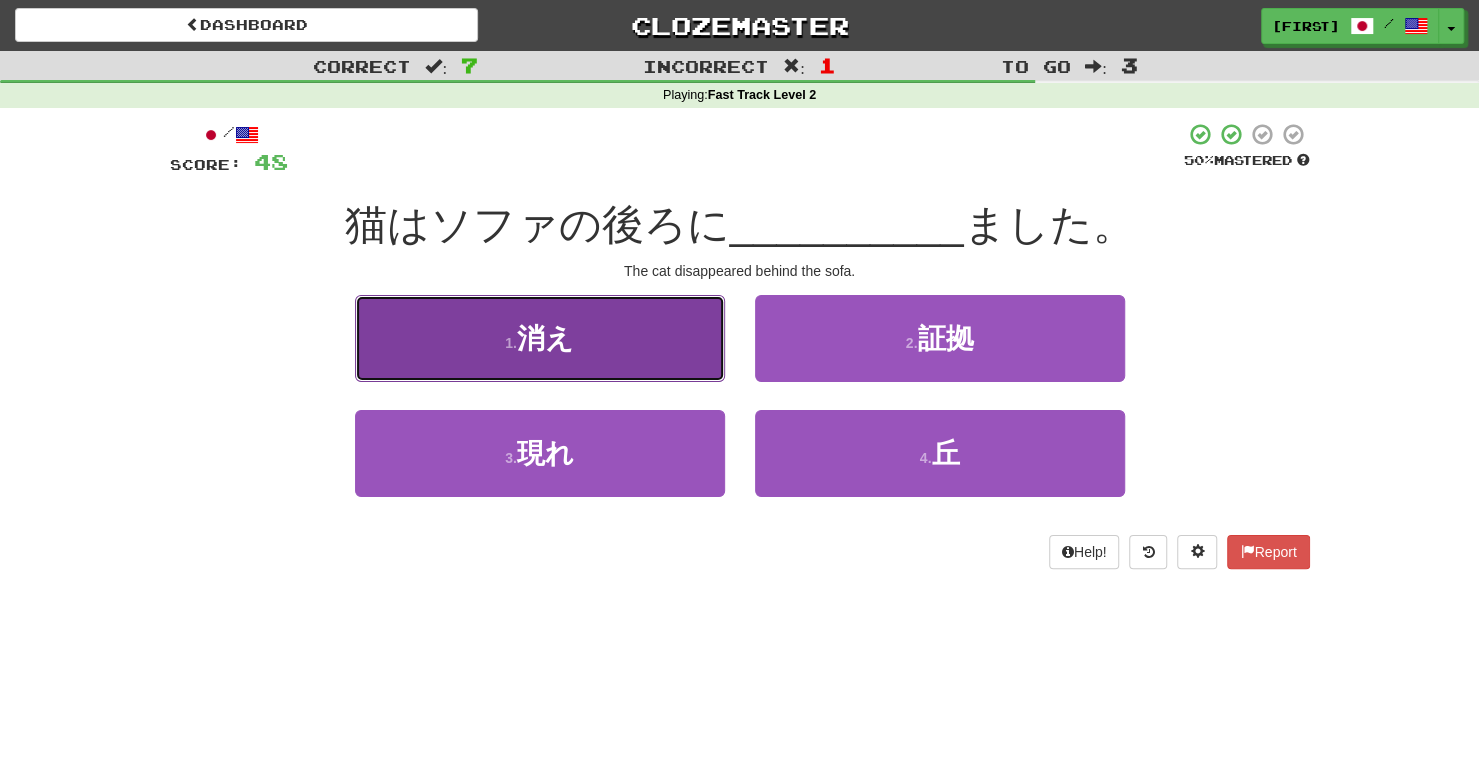 click on "1 .  消え" at bounding box center [540, 338] 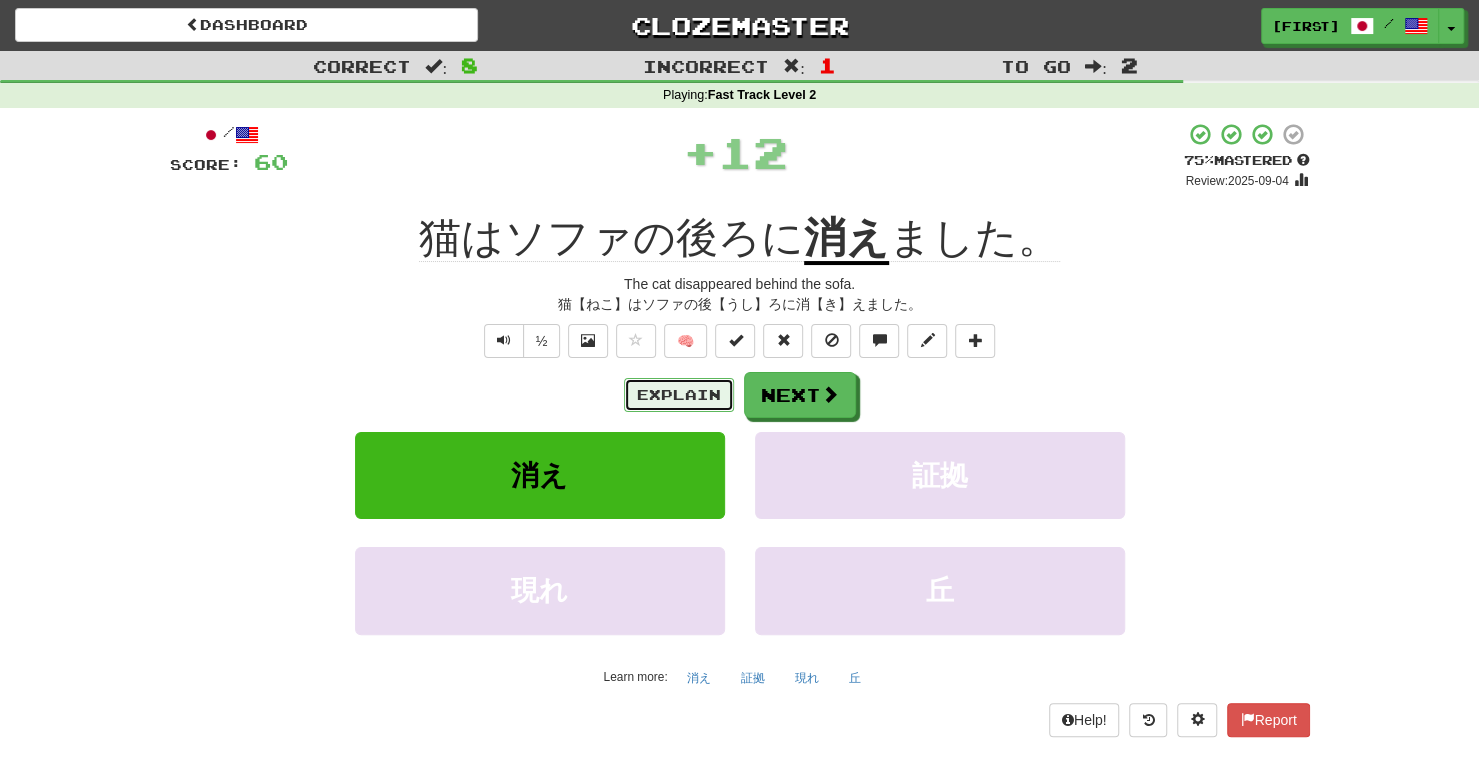 click on "Explain" at bounding box center (679, 395) 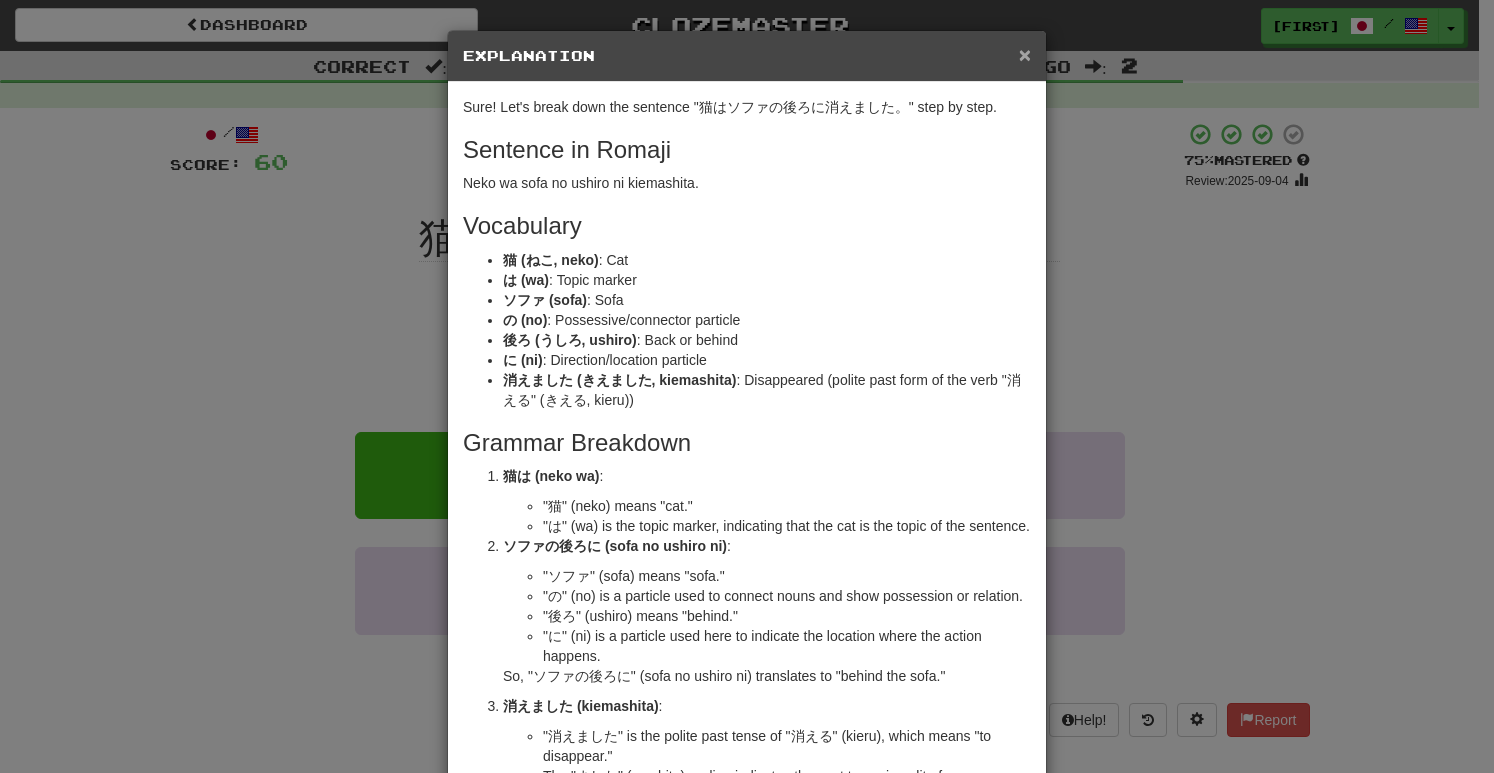 click on "×" at bounding box center (1025, 54) 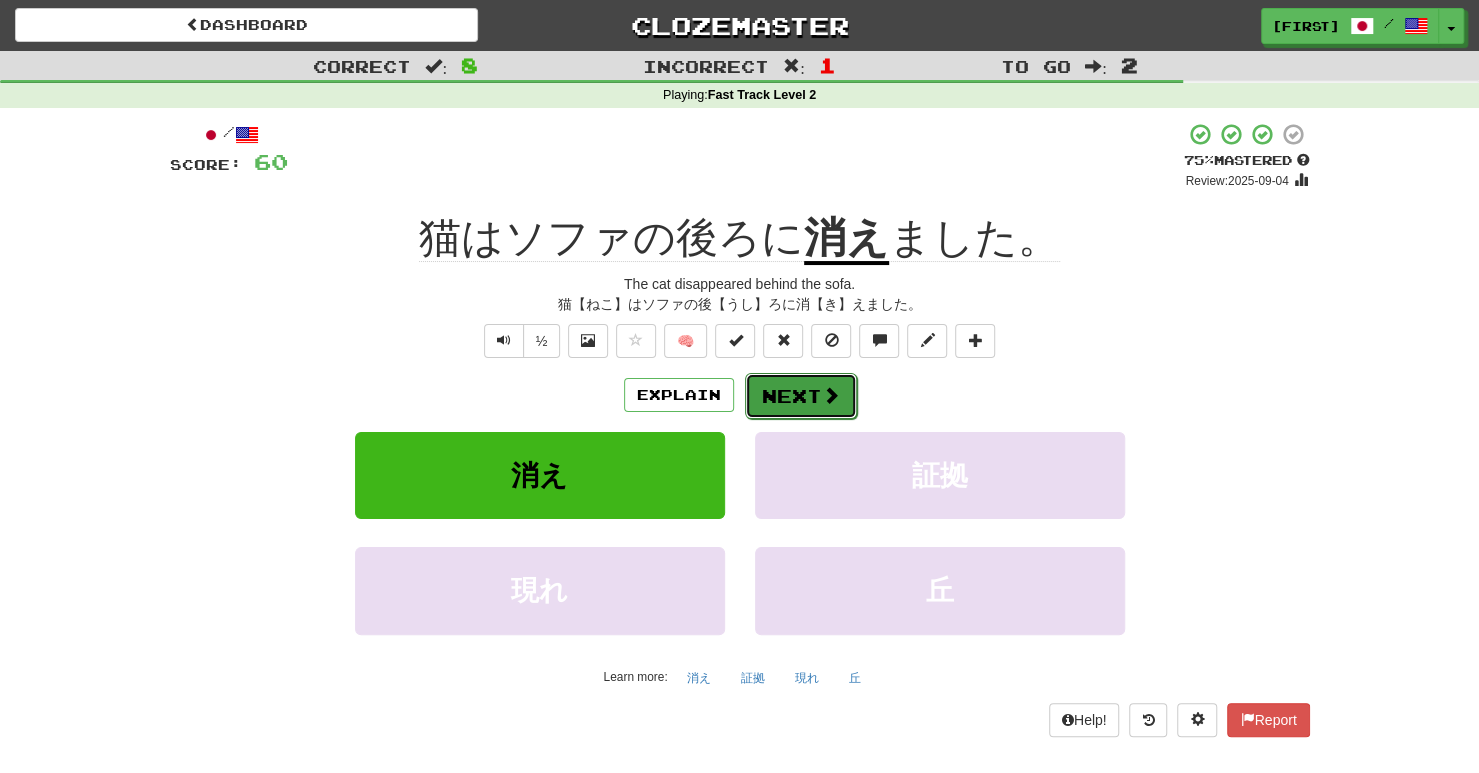 click at bounding box center (831, 395) 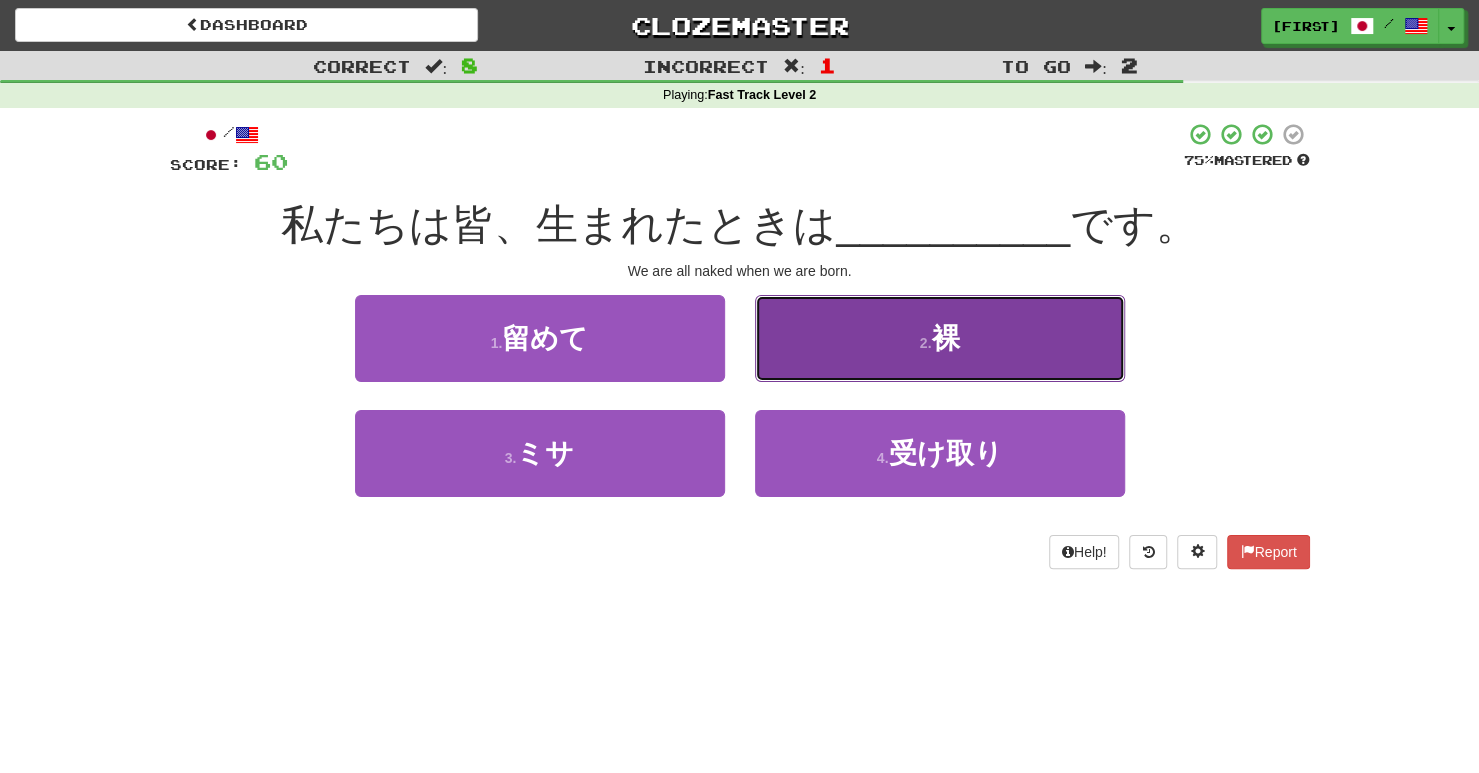 click on "2 .  裸" at bounding box center (940, 338) 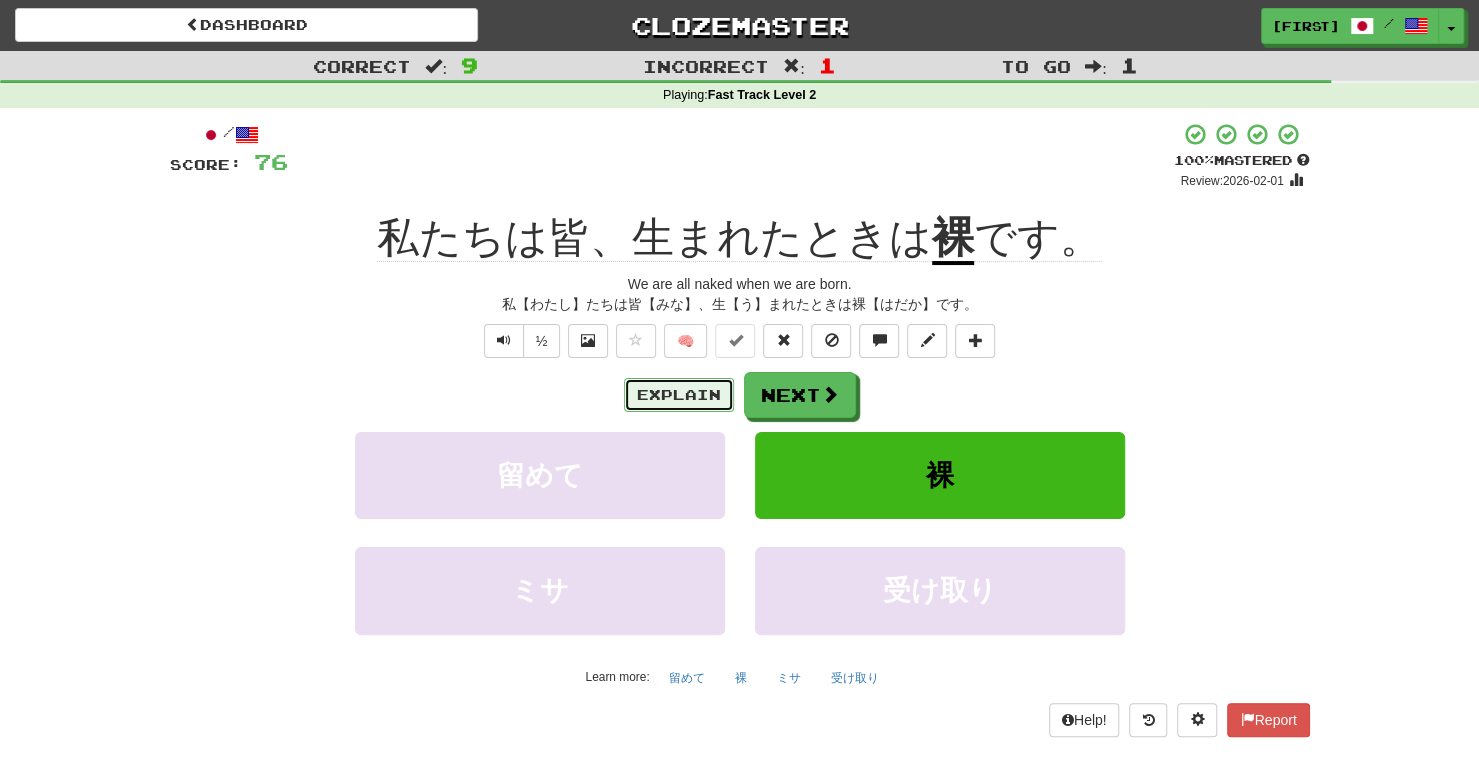 click on "Explain" at bounding box center [679, 395] 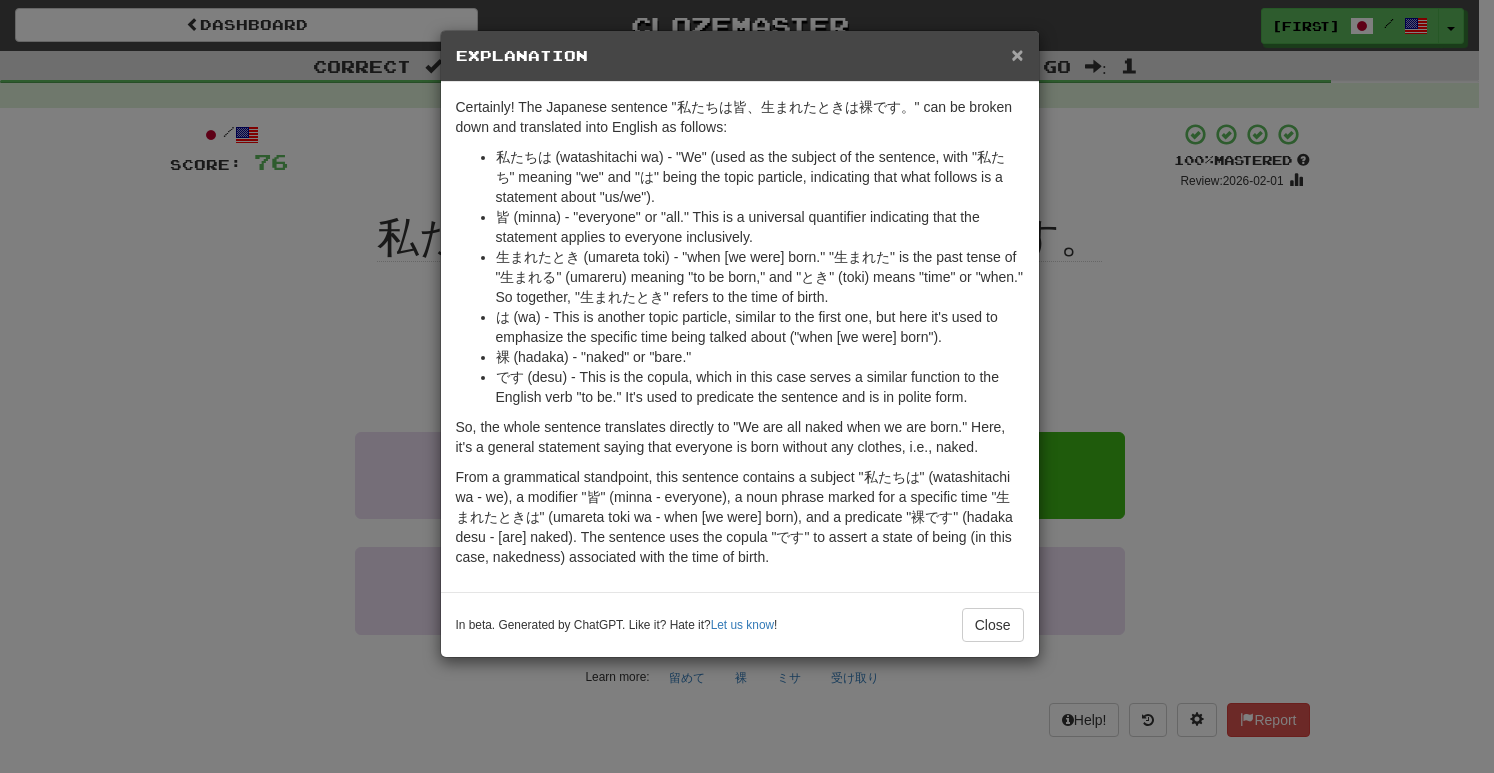 click on "×" at bounding box center [1017, 54] 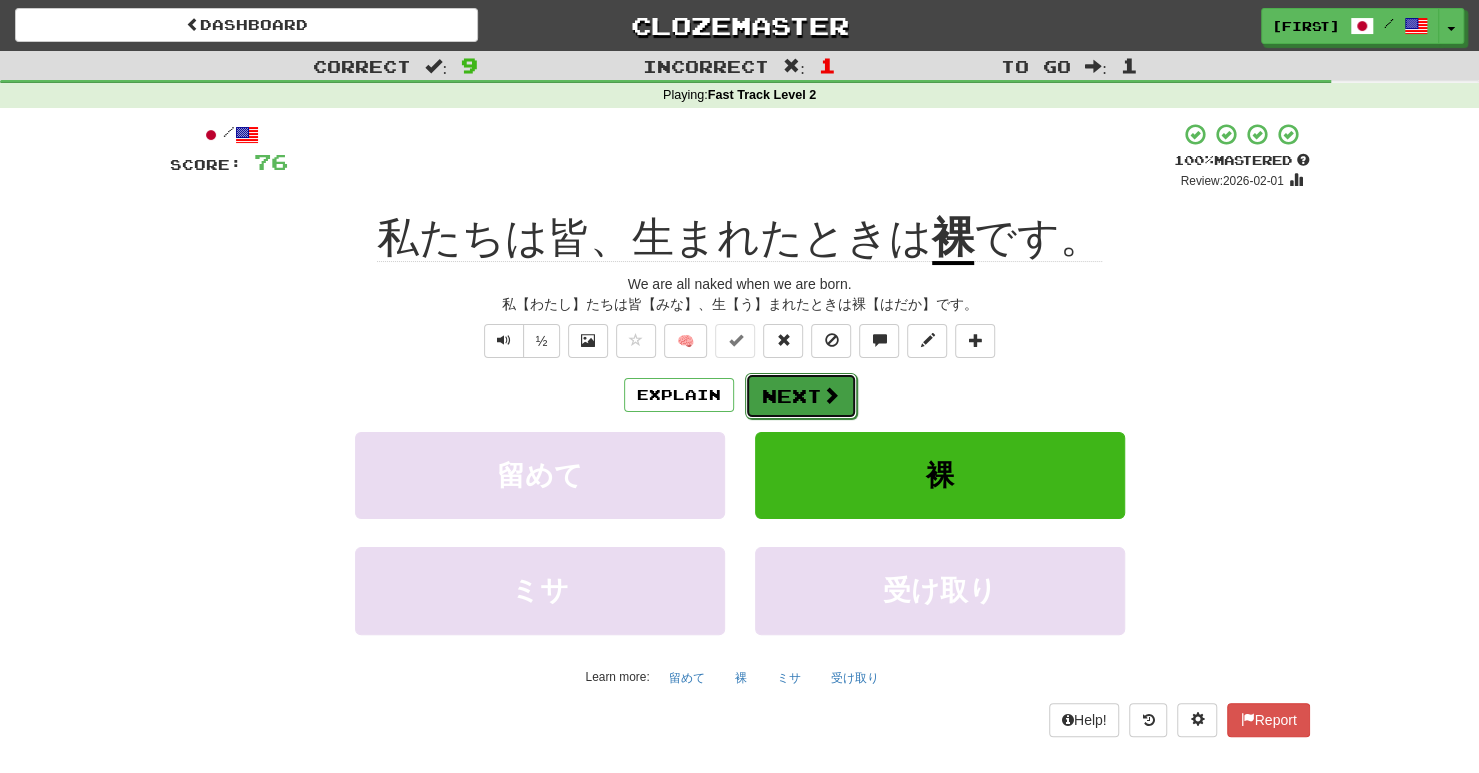 click on "Next" at bounding box center [801, 396] 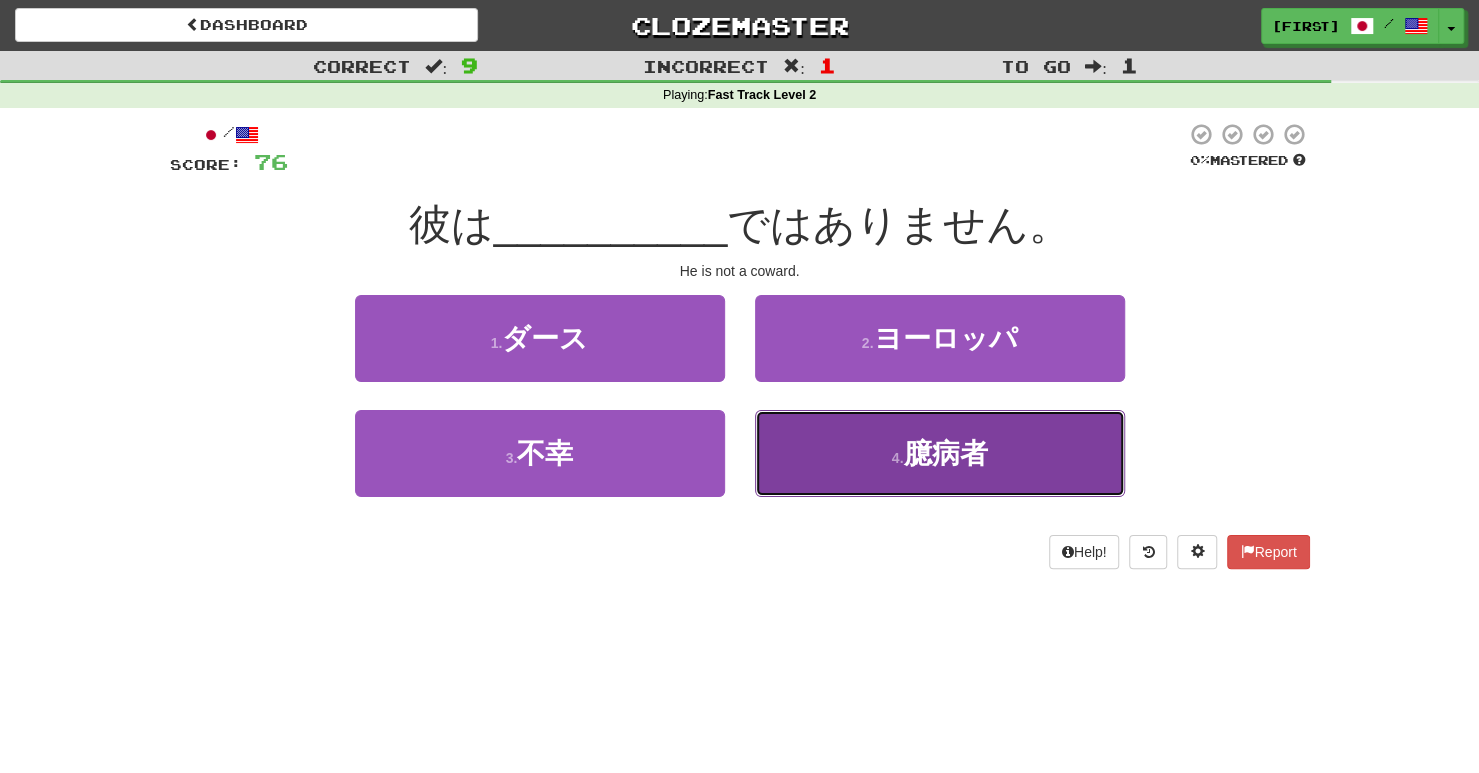 click on "4 .  臆病者" at bounding box center (940, 453) 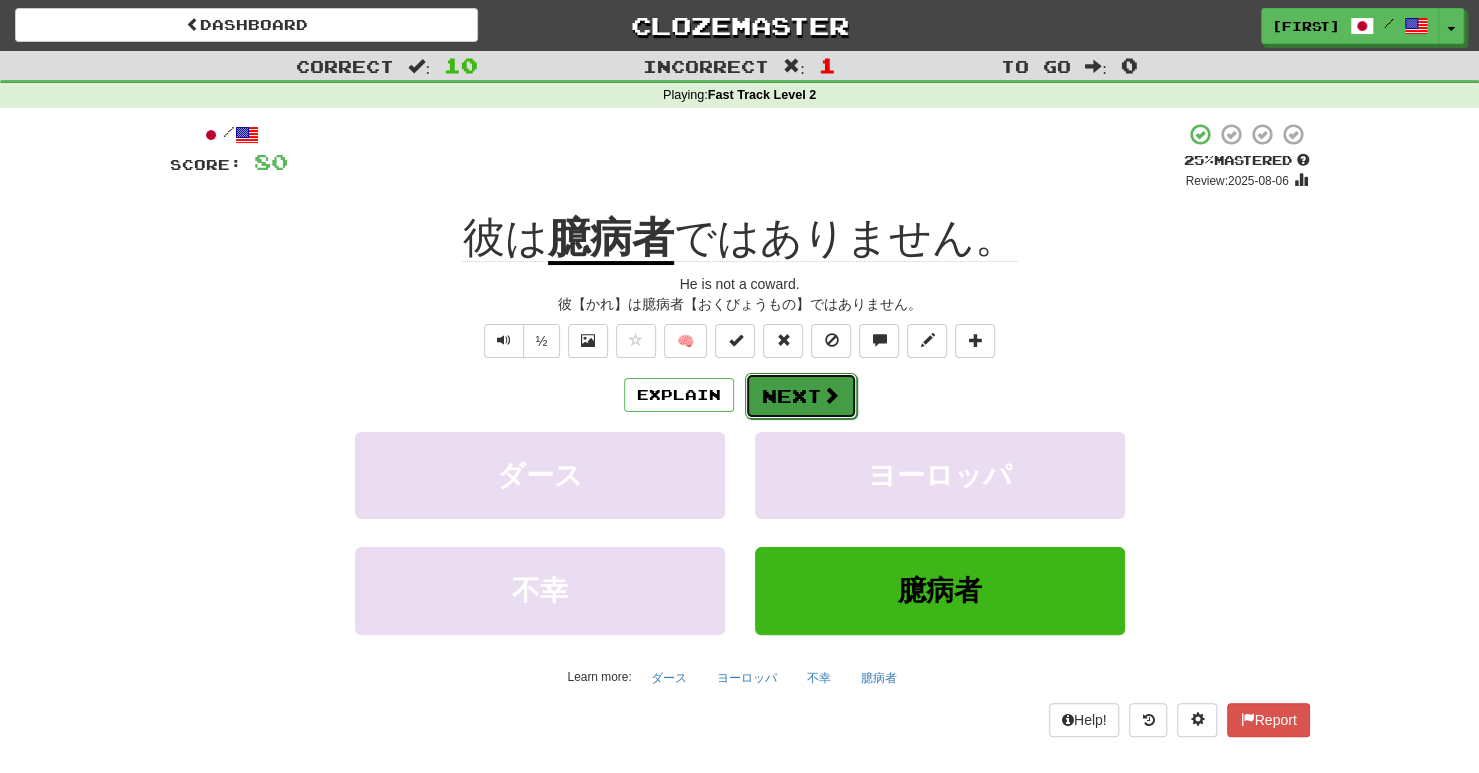 click on "Next" at bounding box center (801, 396) 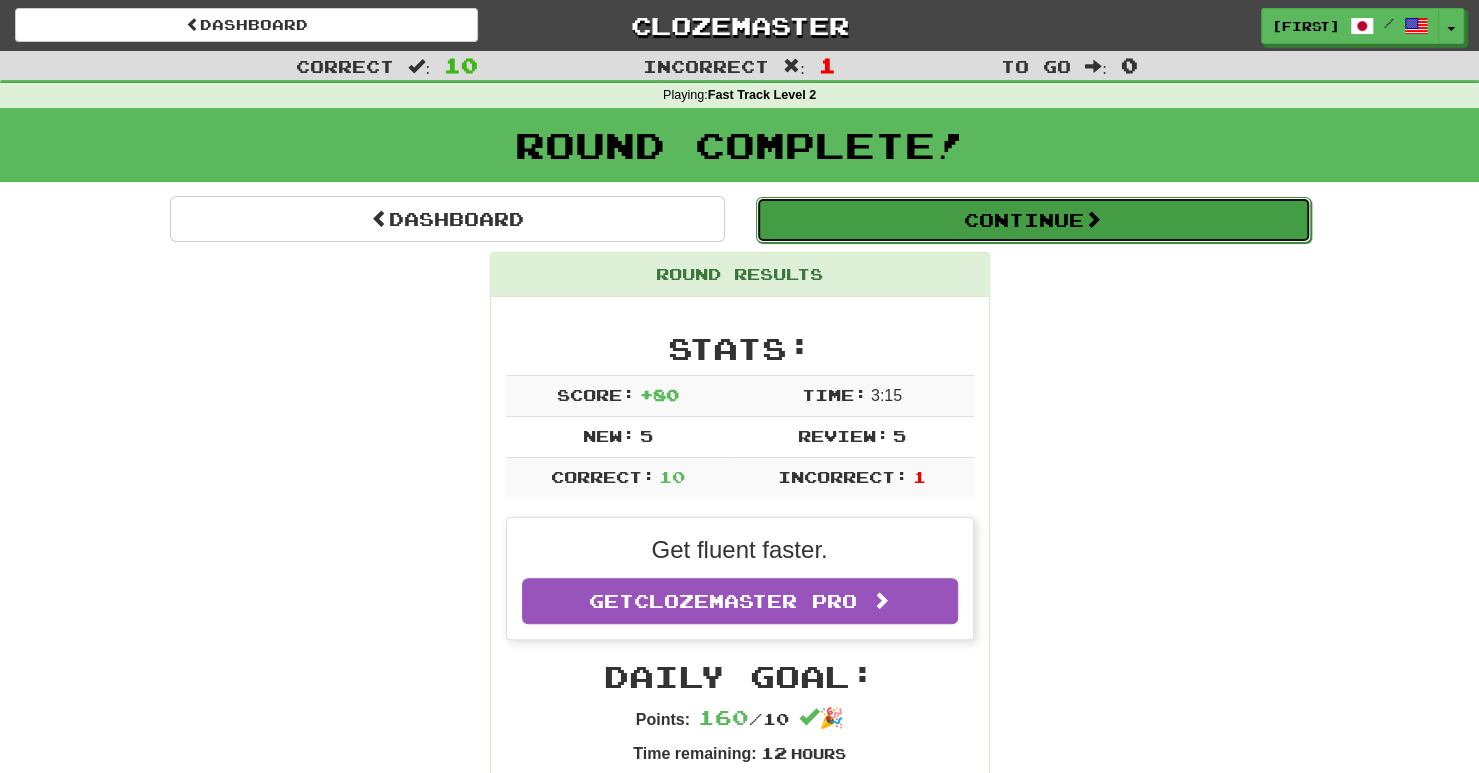 click on "Continue" at bounding box center [1033, 220] 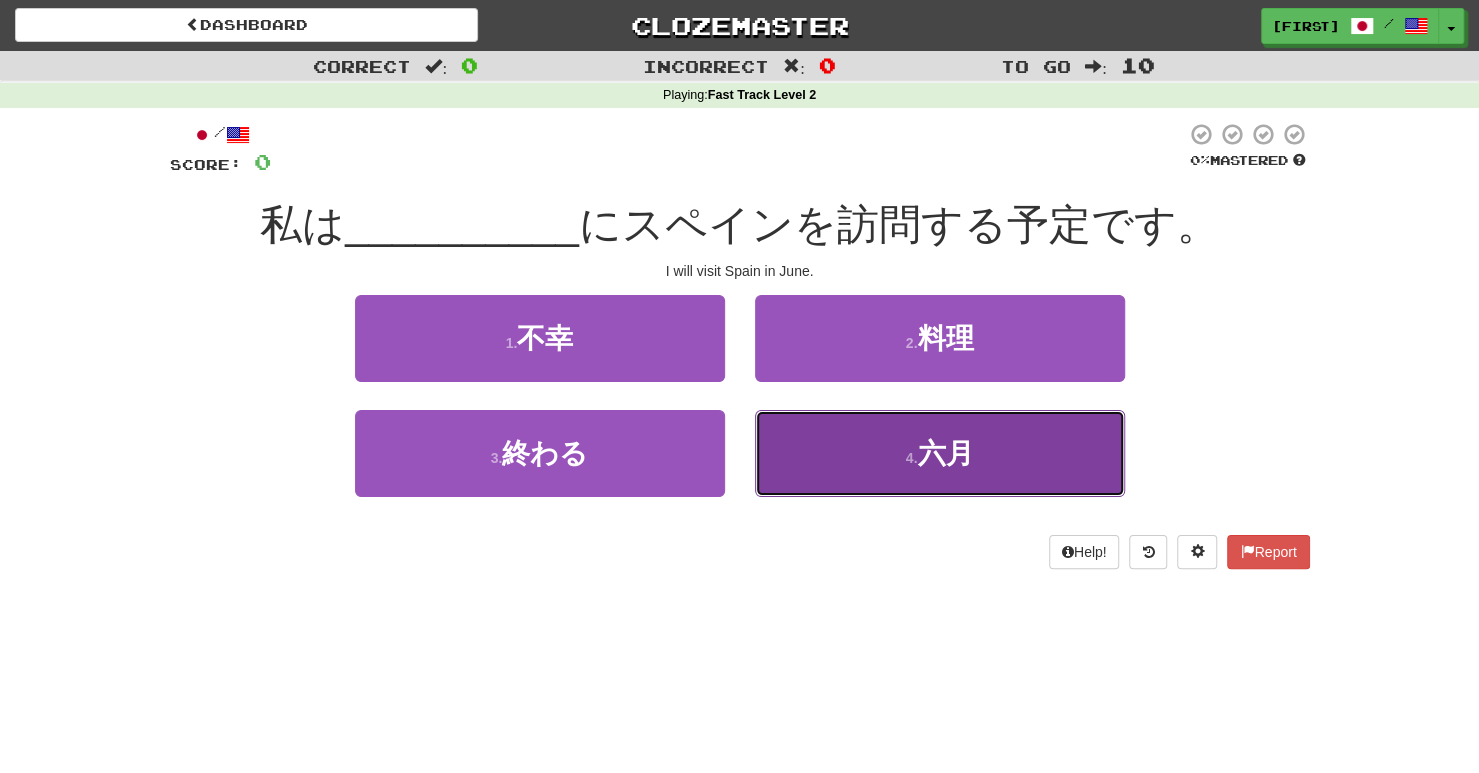 click on "4 .  六月" at bounding box center [940, 453] 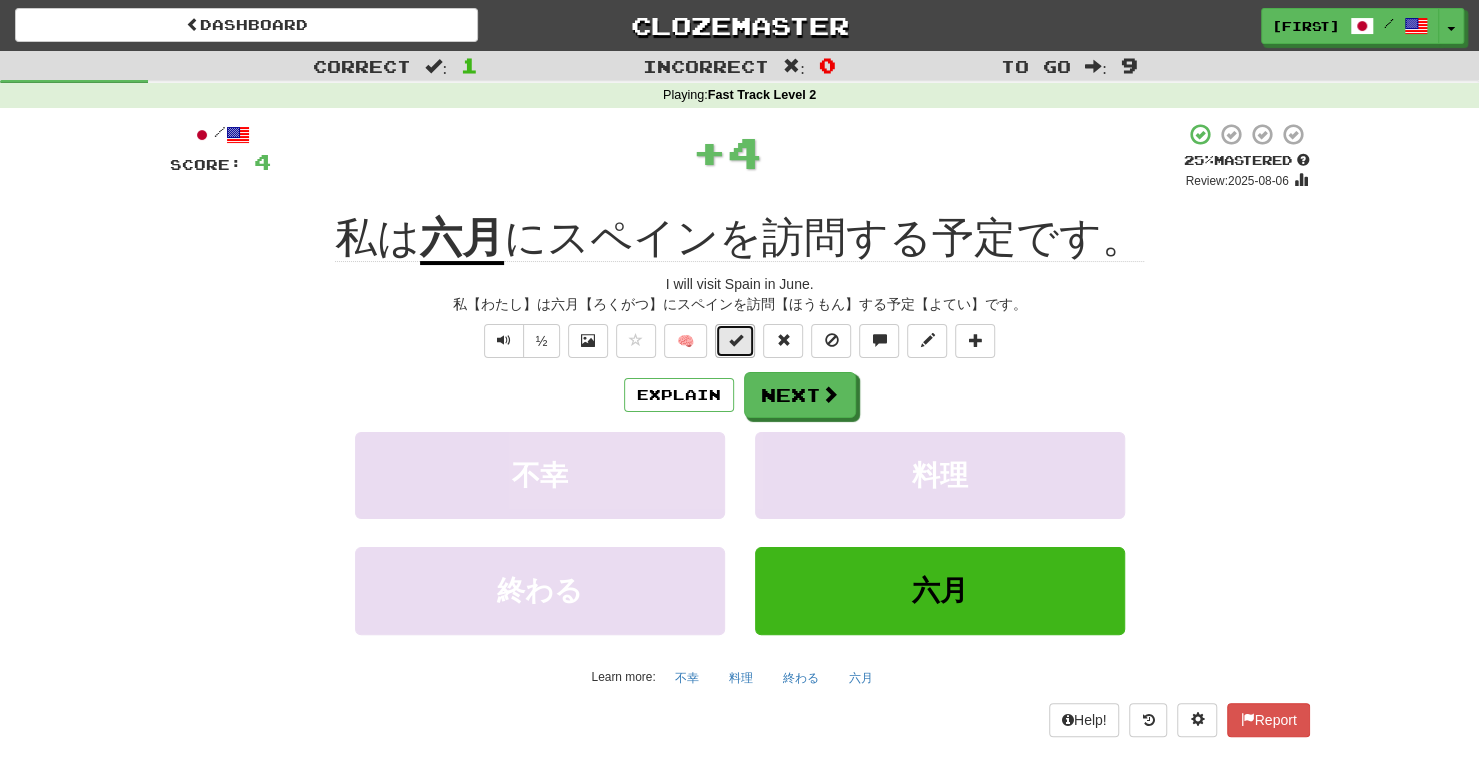 click at bounding box center (735, 340) 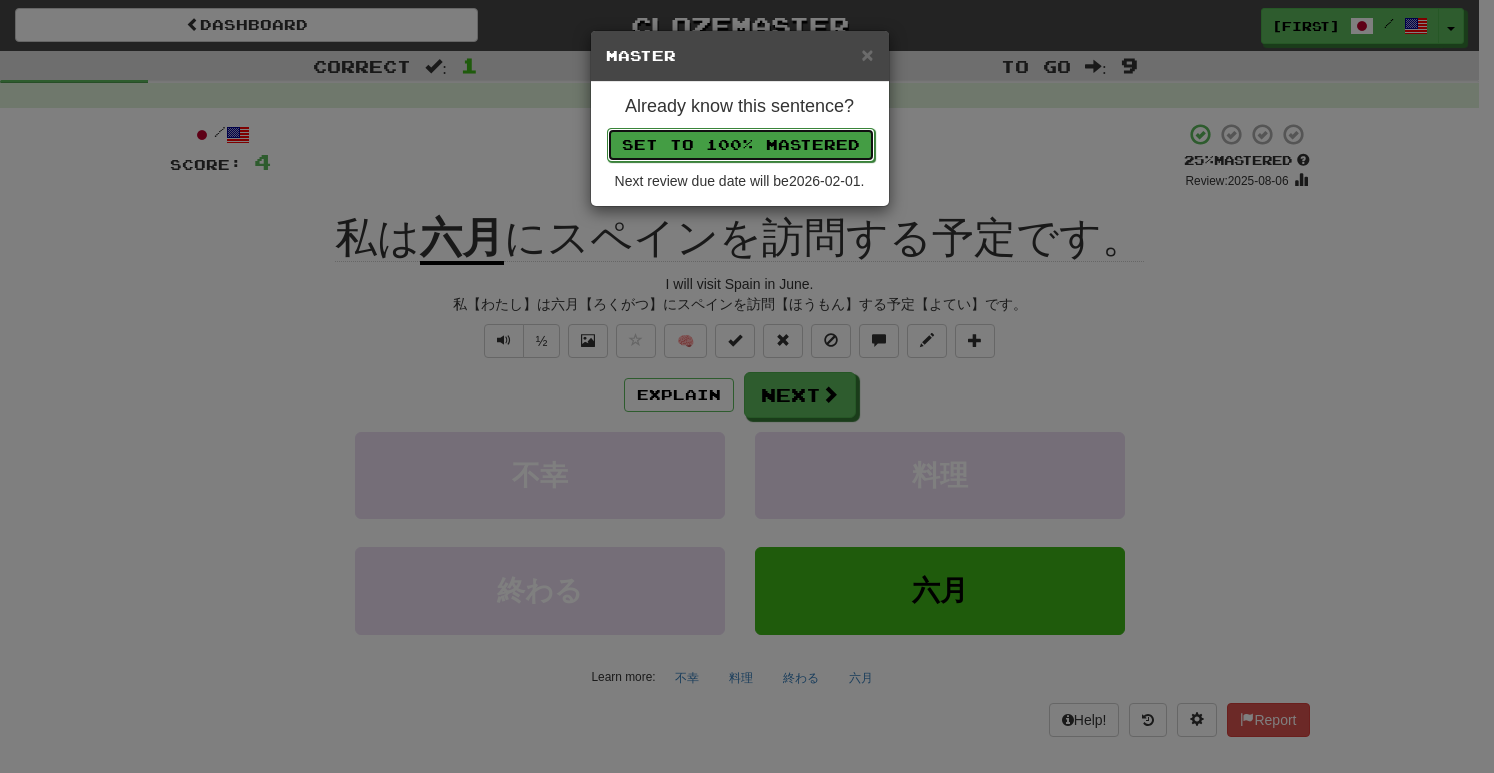 click on "Set to 100% Mastered" at bounding box center (741, 145) 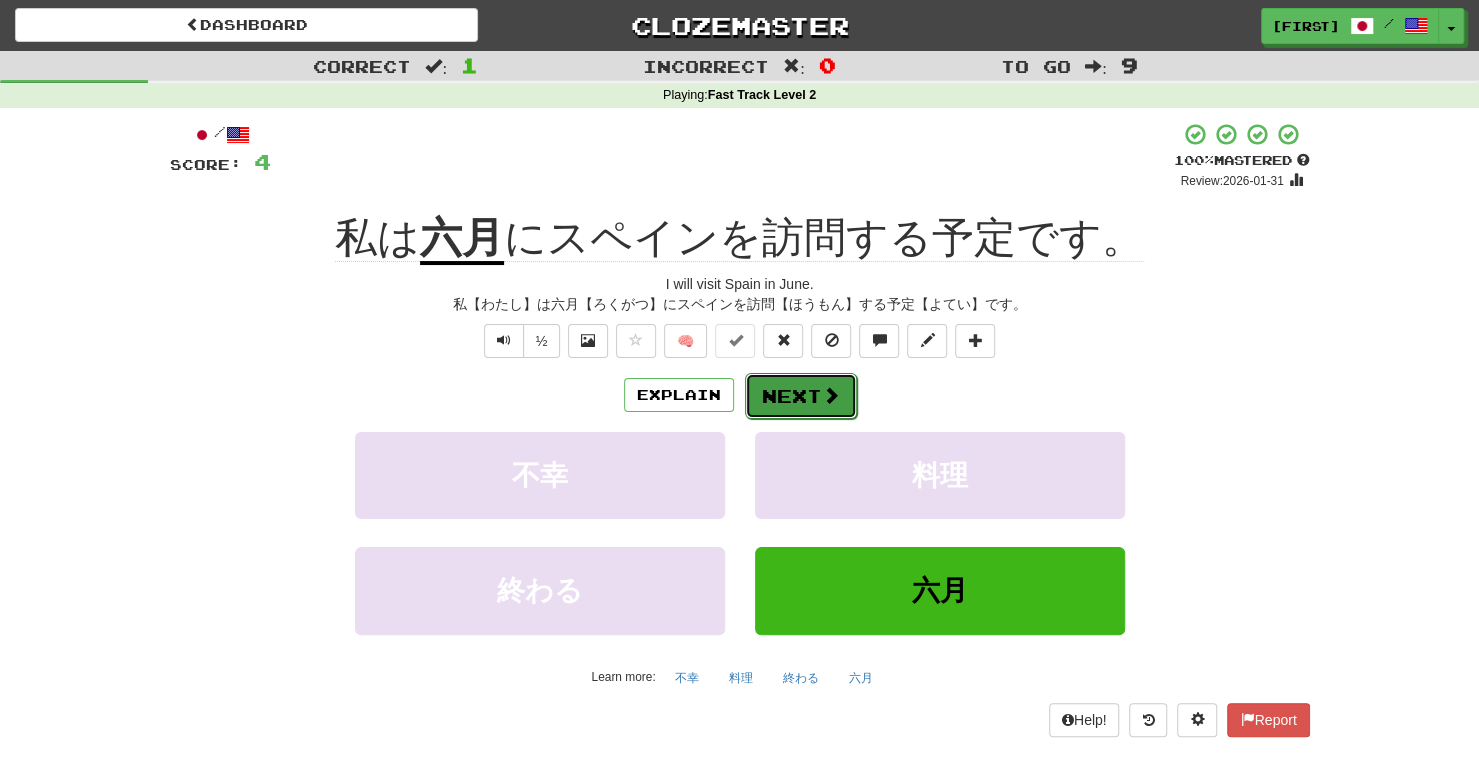 click on "Next" at bounding box center (801, 396) 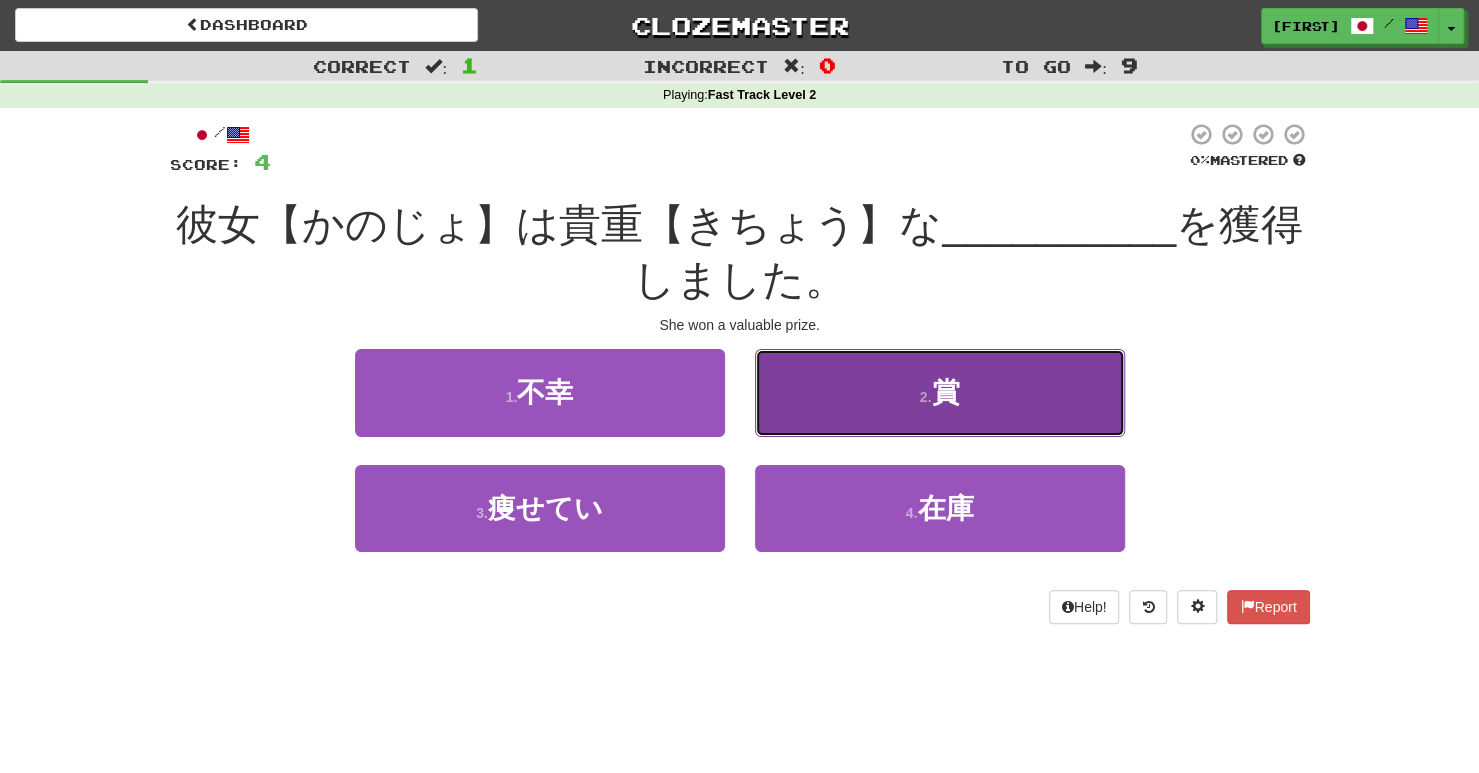 click on "2 .  賞" at bounding box center (940, 392) 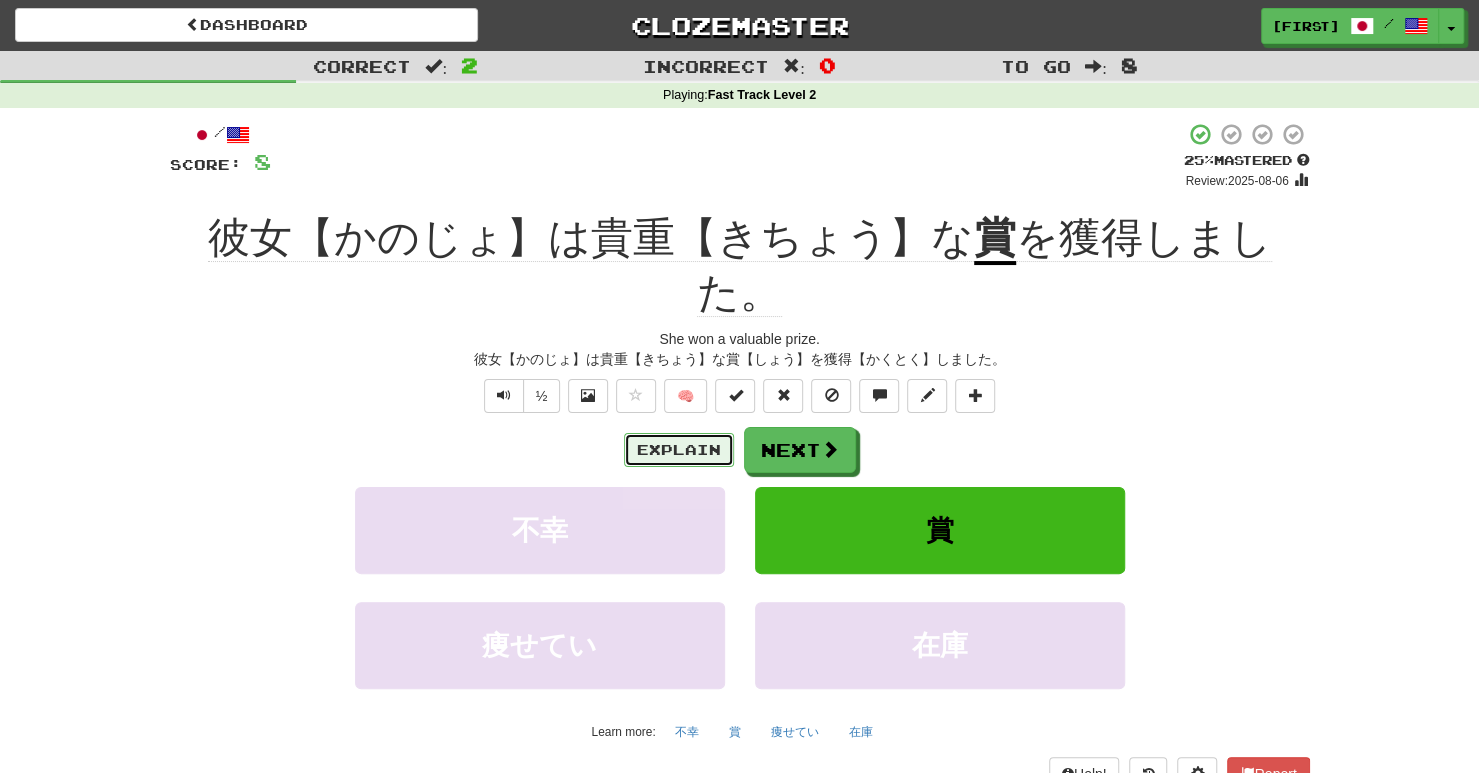 click on "Explain" at bounding box center [679, 450] 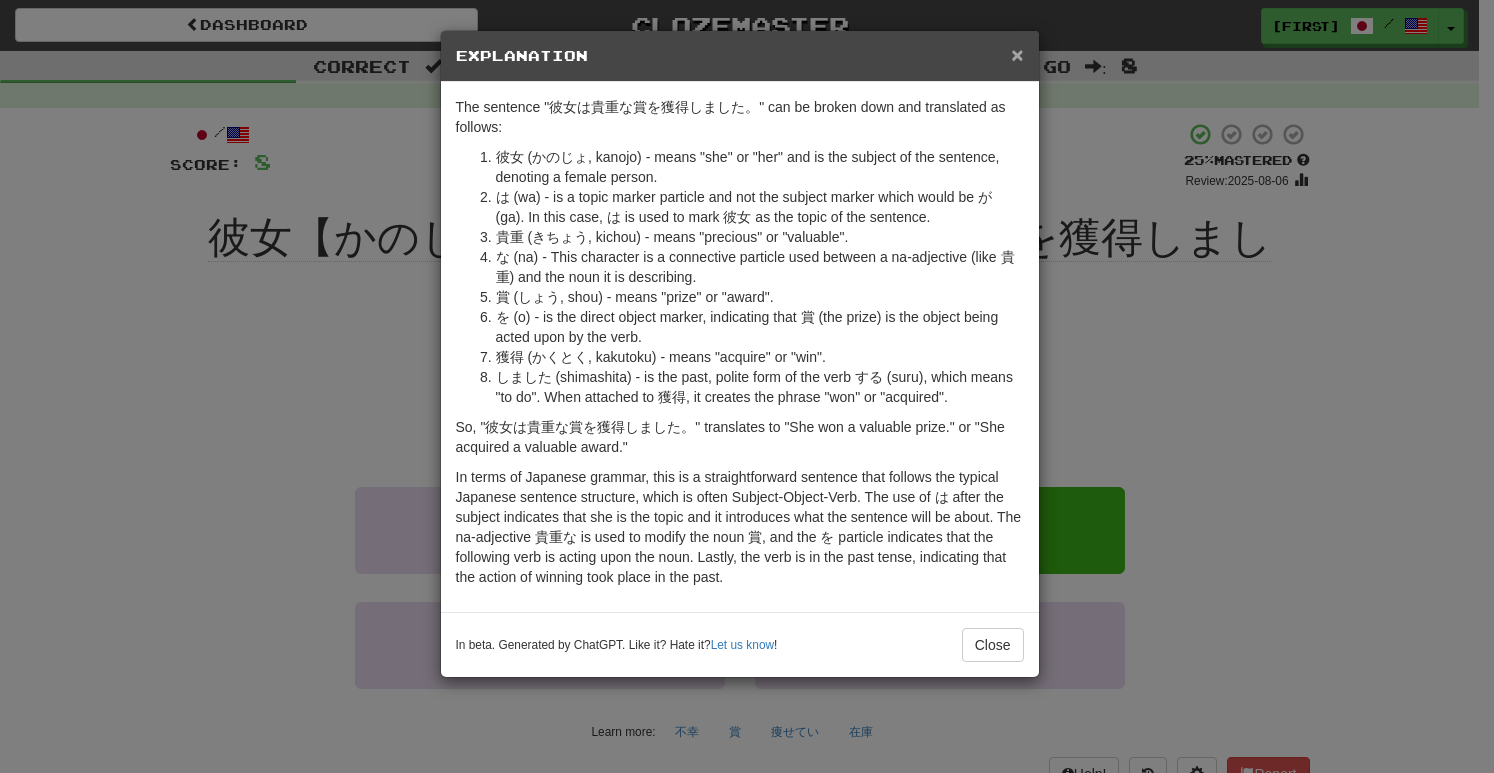 click on "×" at bounding box center [1017, 54] 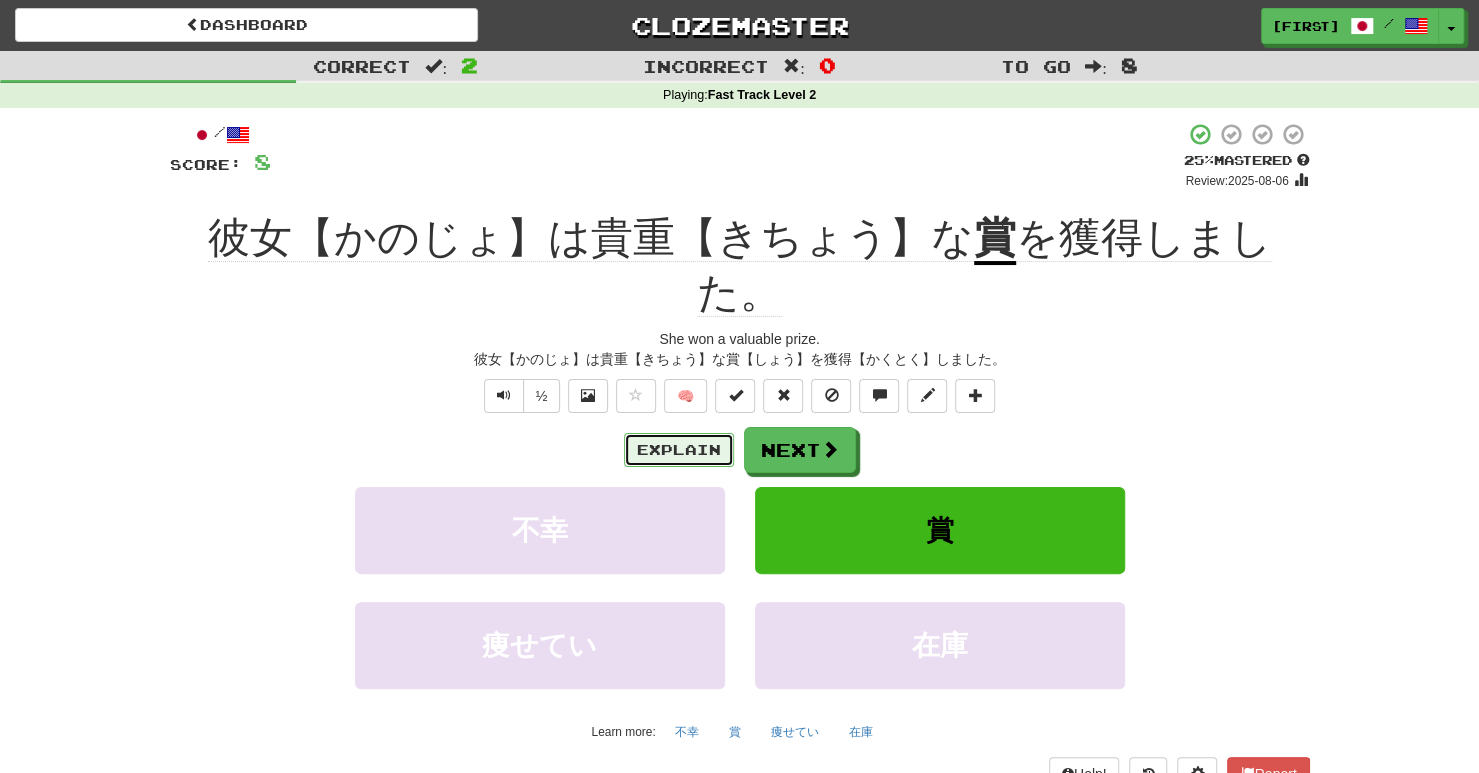 click on "Explain" at bounding box center (679, 450) 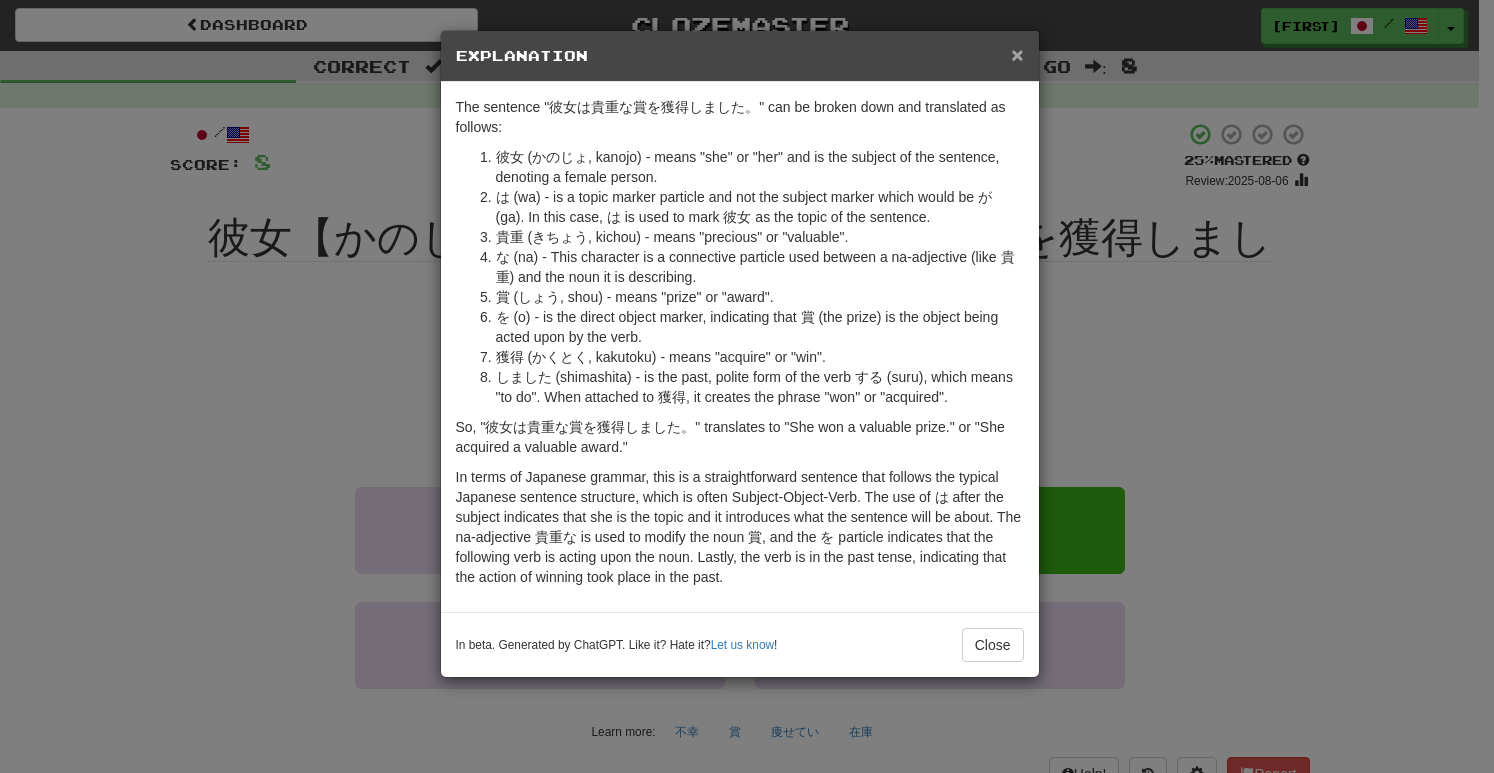 click on "×" at bounding box center [1017, 54] 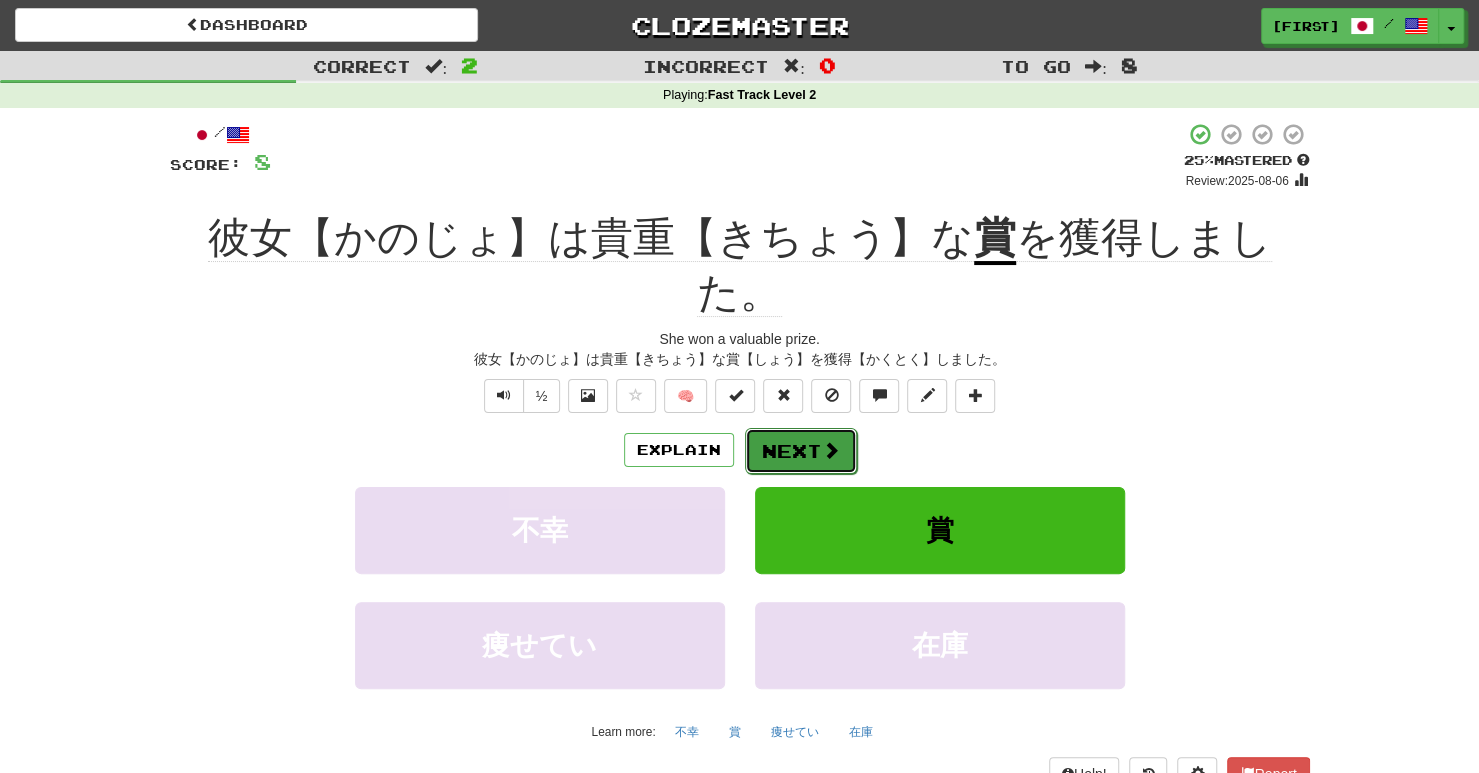 click at bounding box center [831, 450] 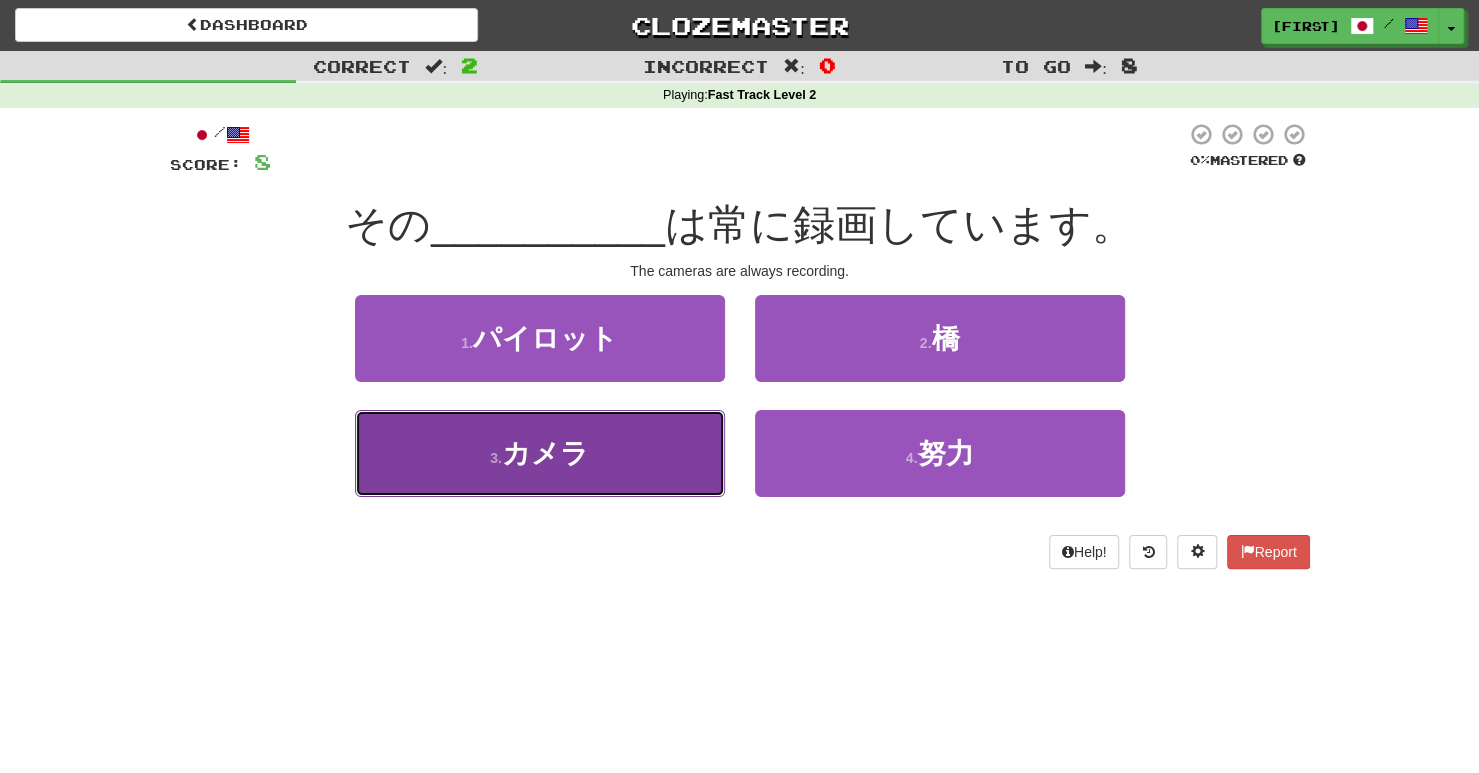 click on "カメラ" at bounding box center (545, 453) 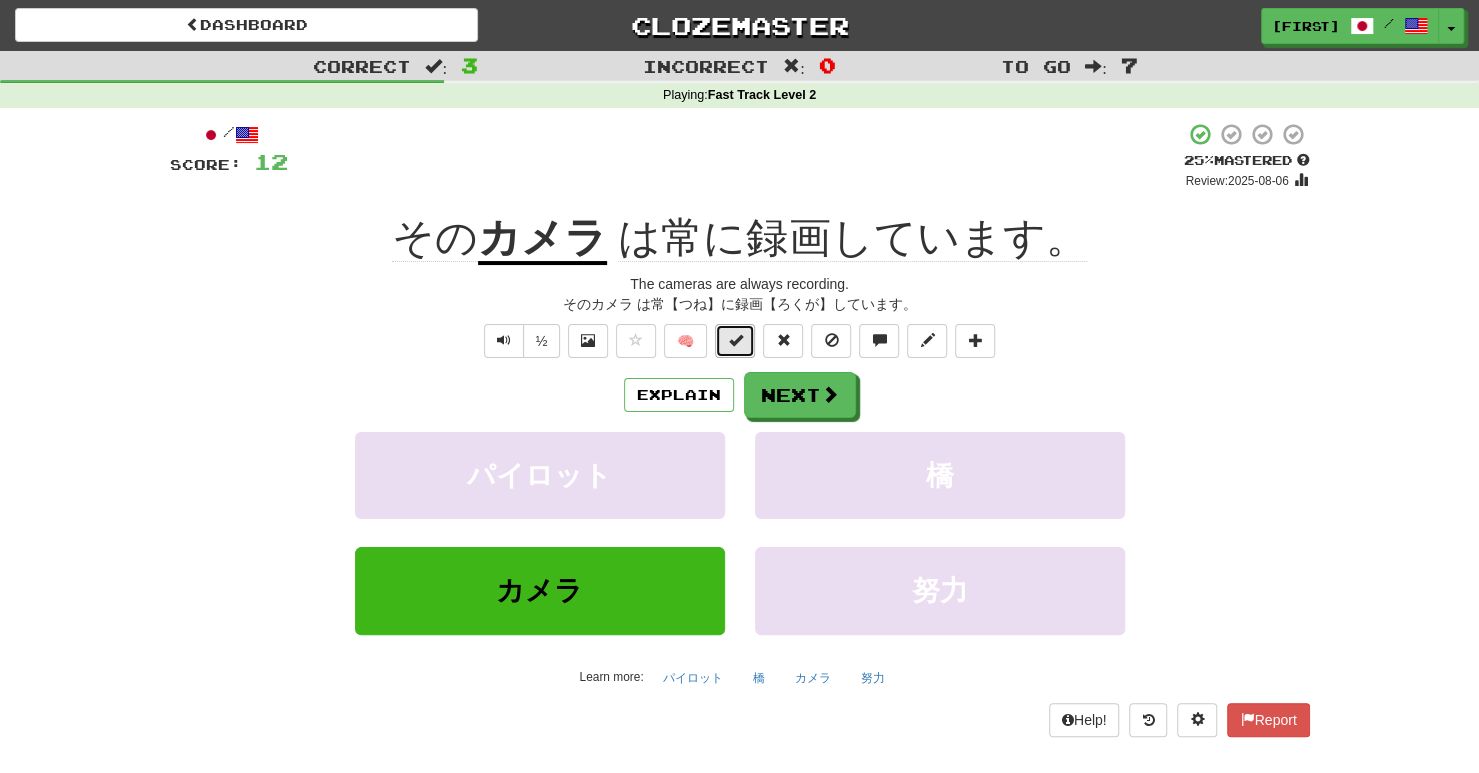 click at bounding box center [735, 341] 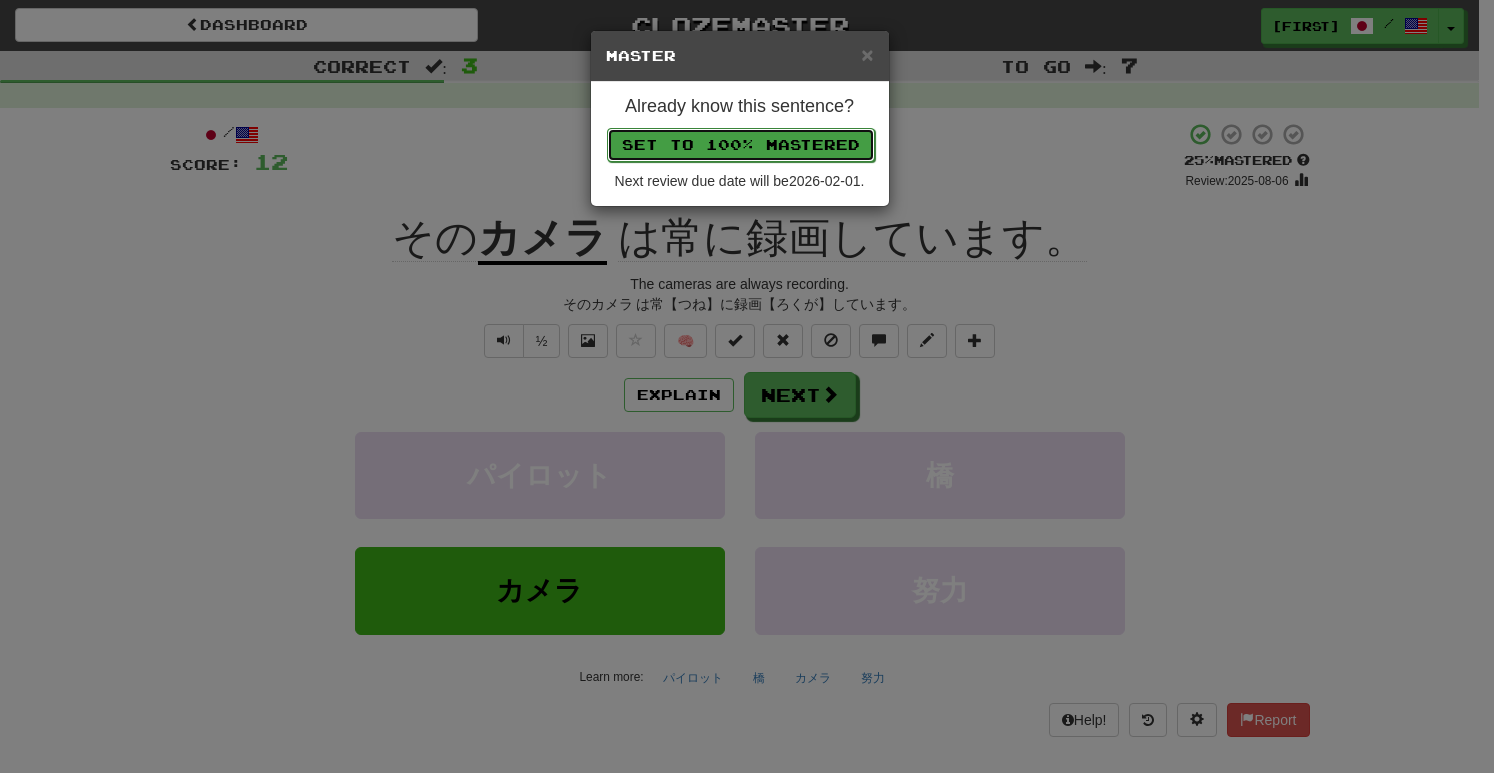 click on "Set to 100% Mastered" at bounding box center [741, 145] 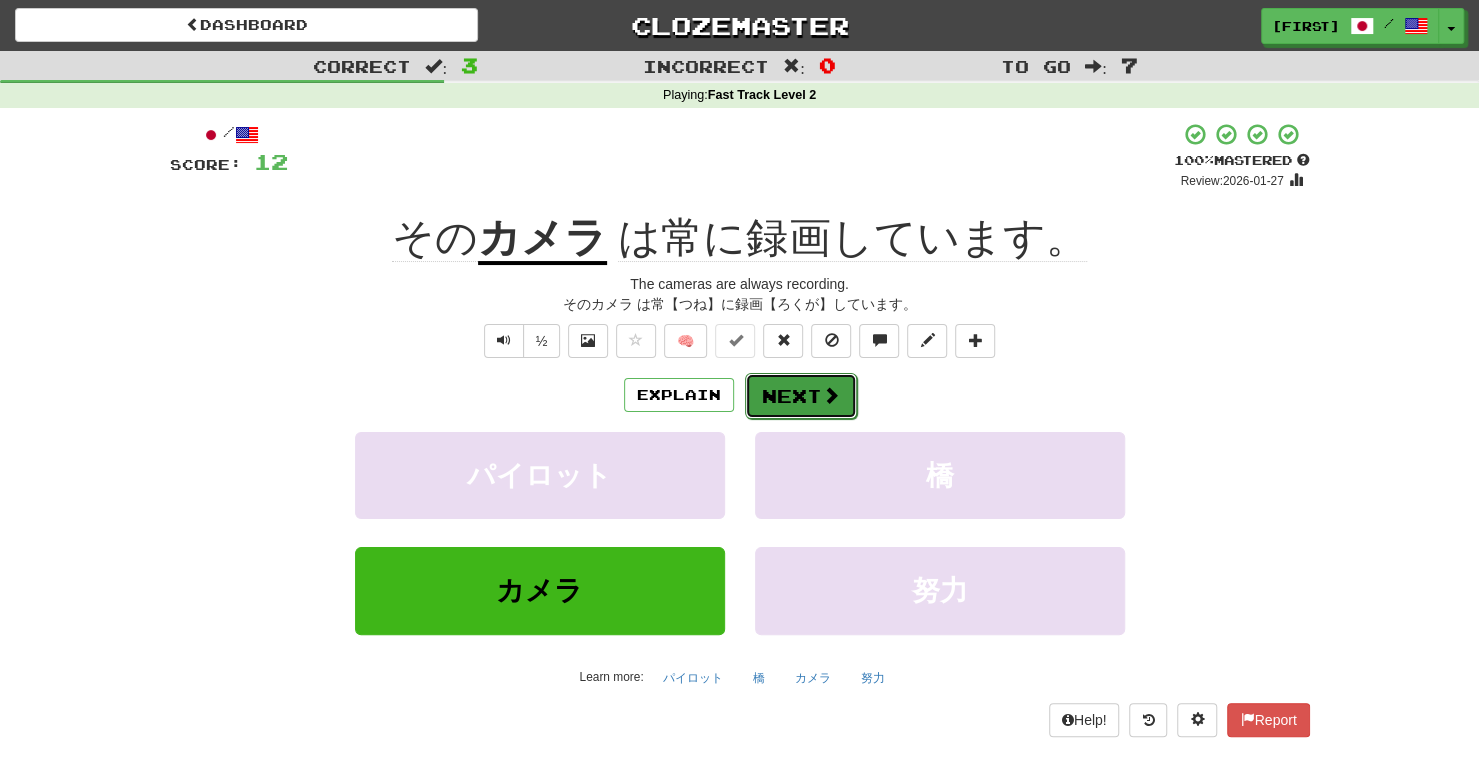 click on "Next" at bounding box center [801, 396] 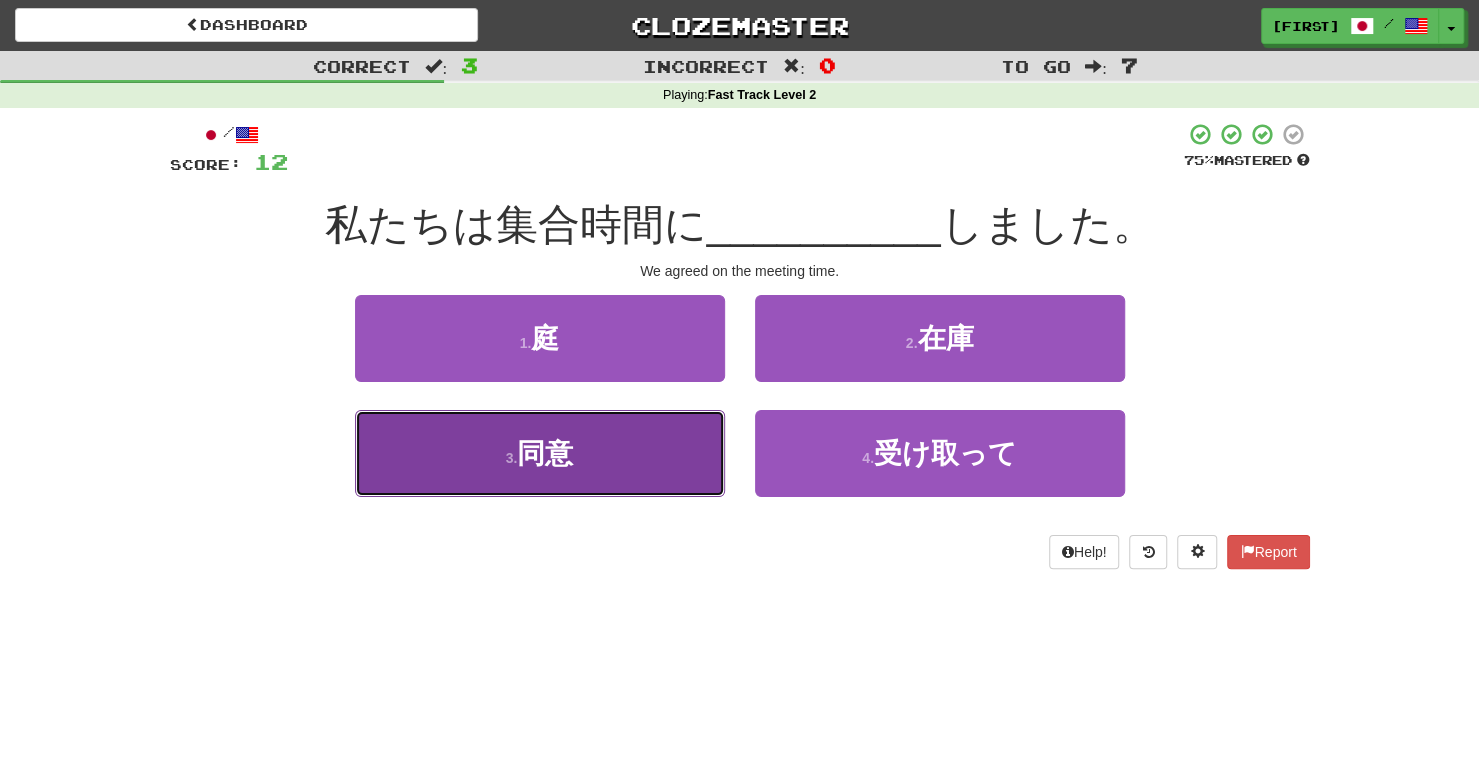 click on "3 .  同意" at bounding box center (540, 453) 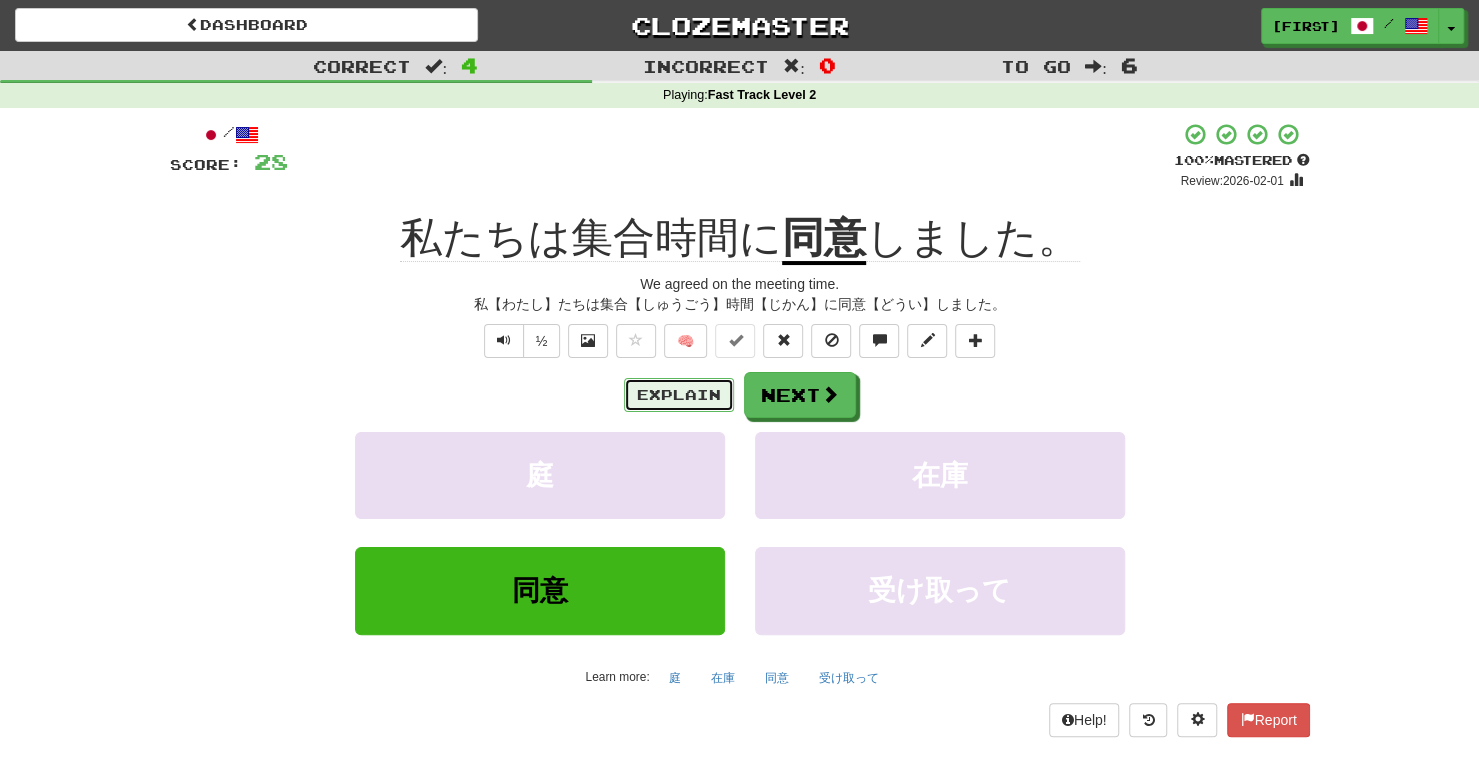 click on "Explain" at bounding box center [679, 395] 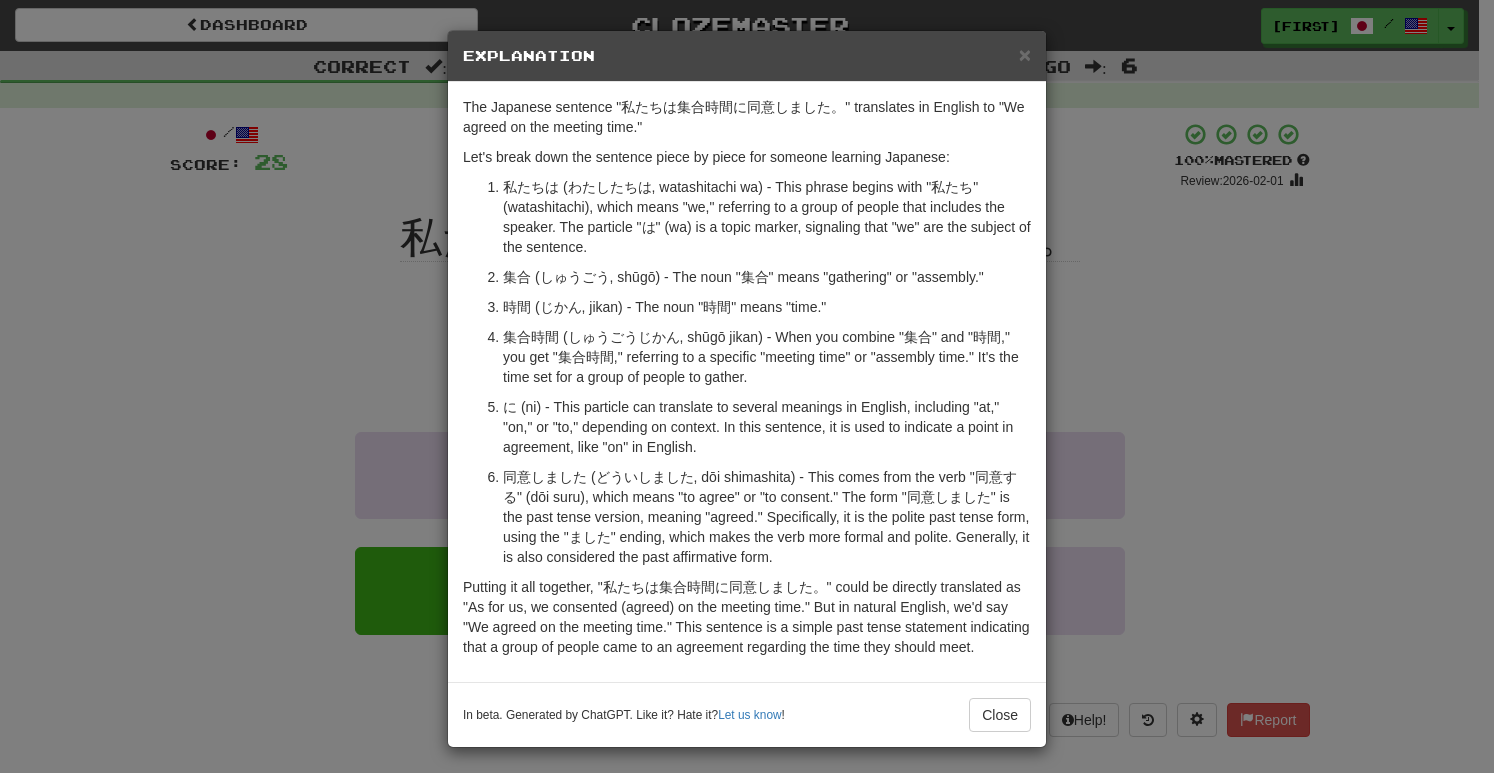 scroll, scrollTop: 2, scrollLeft: 0, axis: vertical 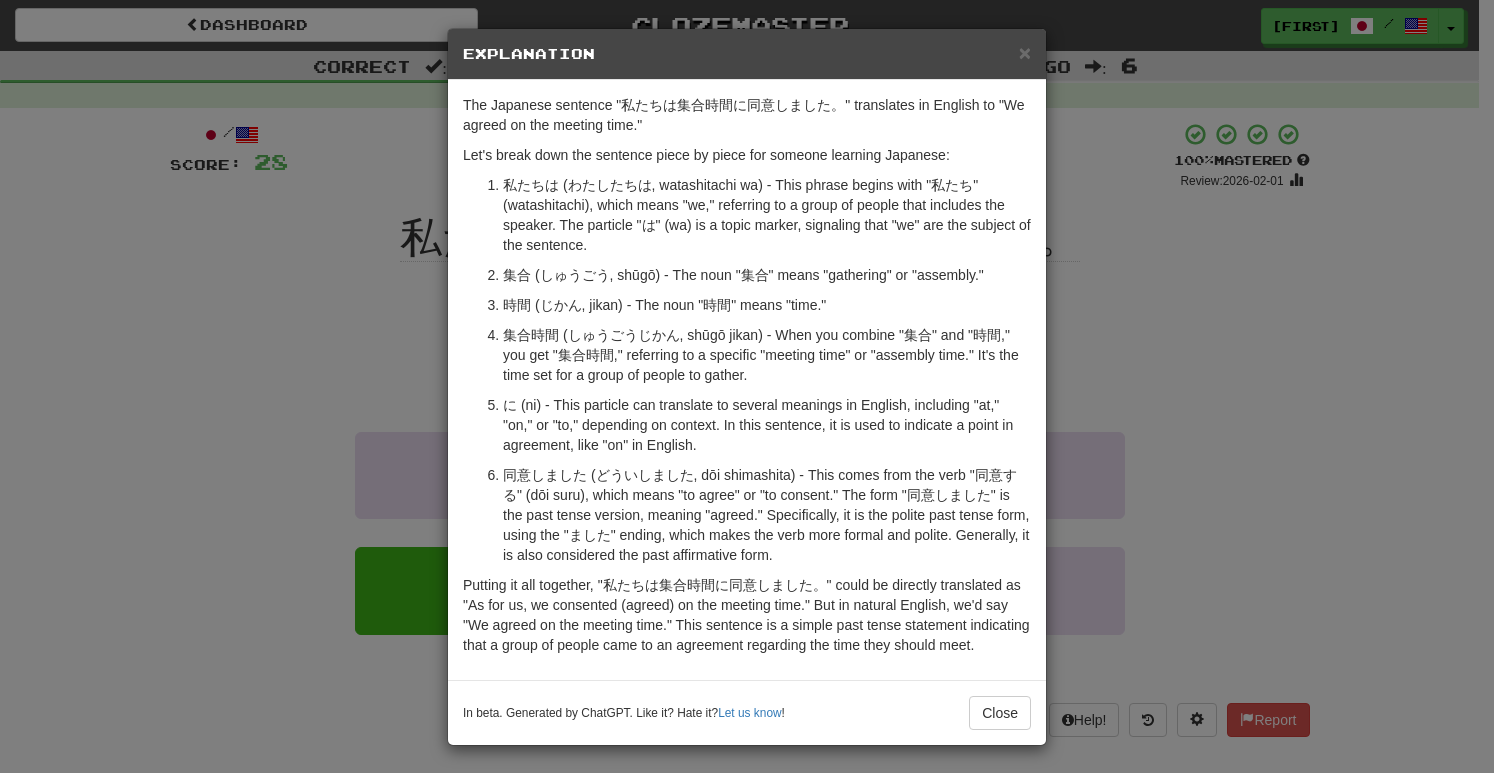 click on "に (ni) - This particle can translate to several meanings in English, including "at," "on," or "to," depending on context. In this sentence, it is used to indicate a point in agreement, like "on" in English." at bounding box center (767, 425) 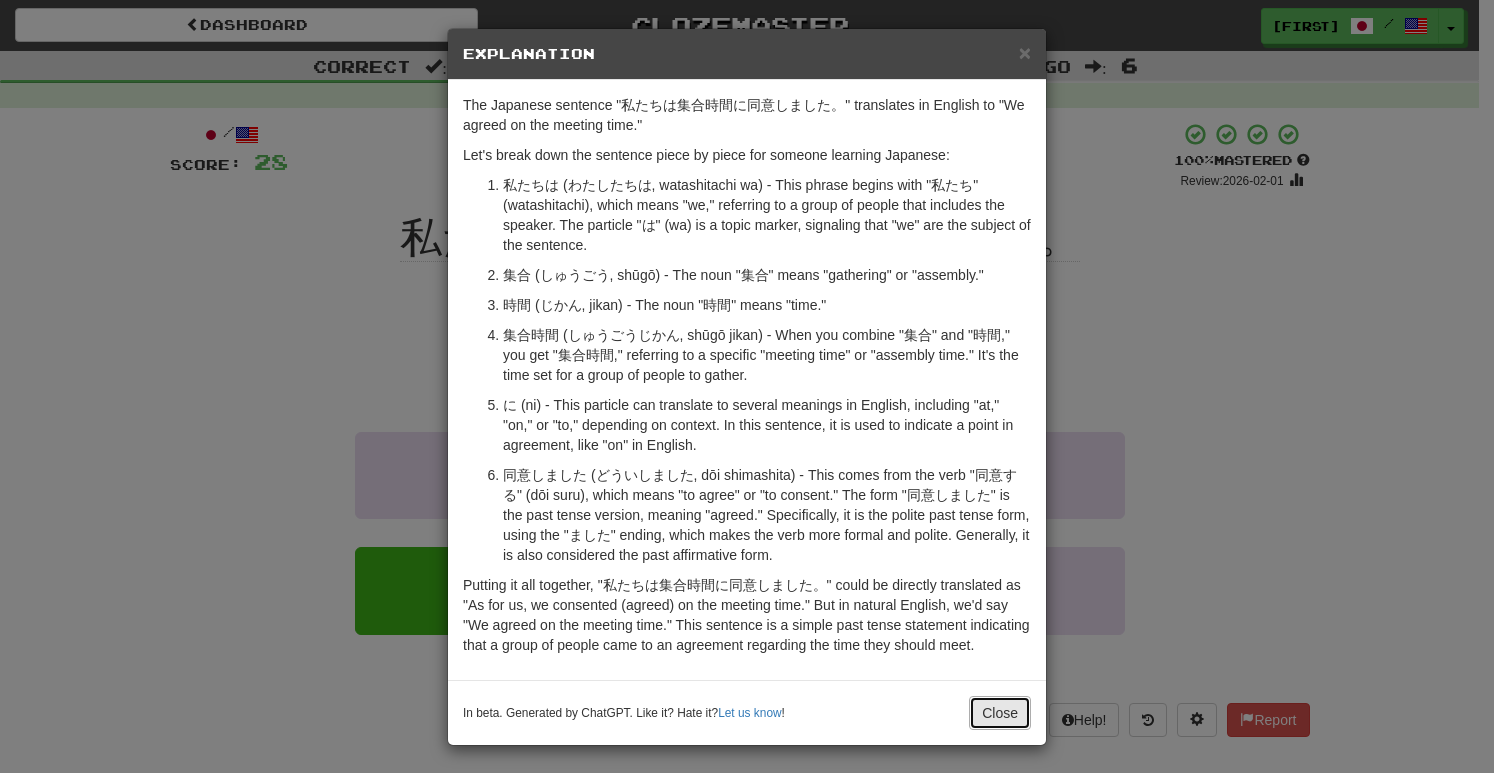 click on "Close" at bounding box center (1000, 713) 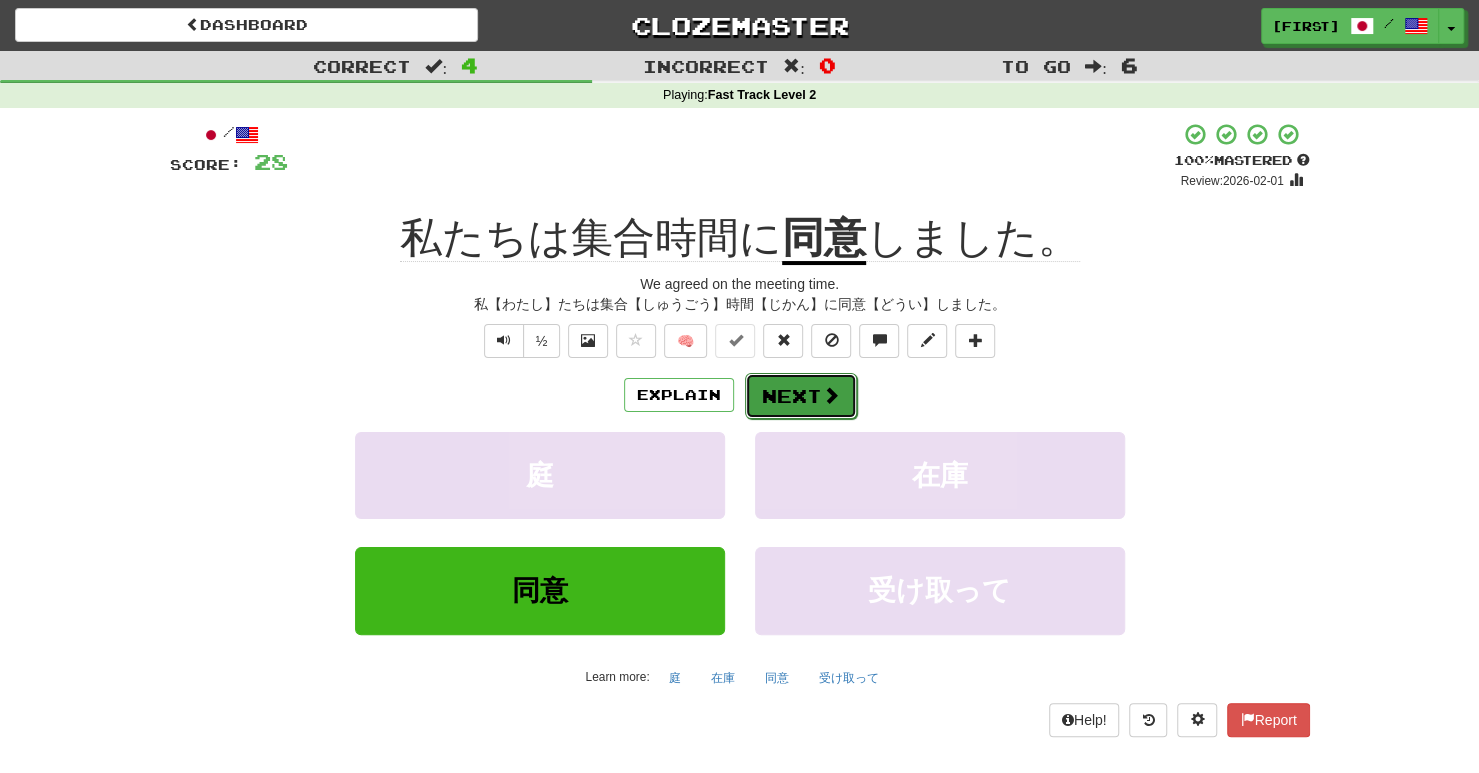 click at bounding box center [831, 395] 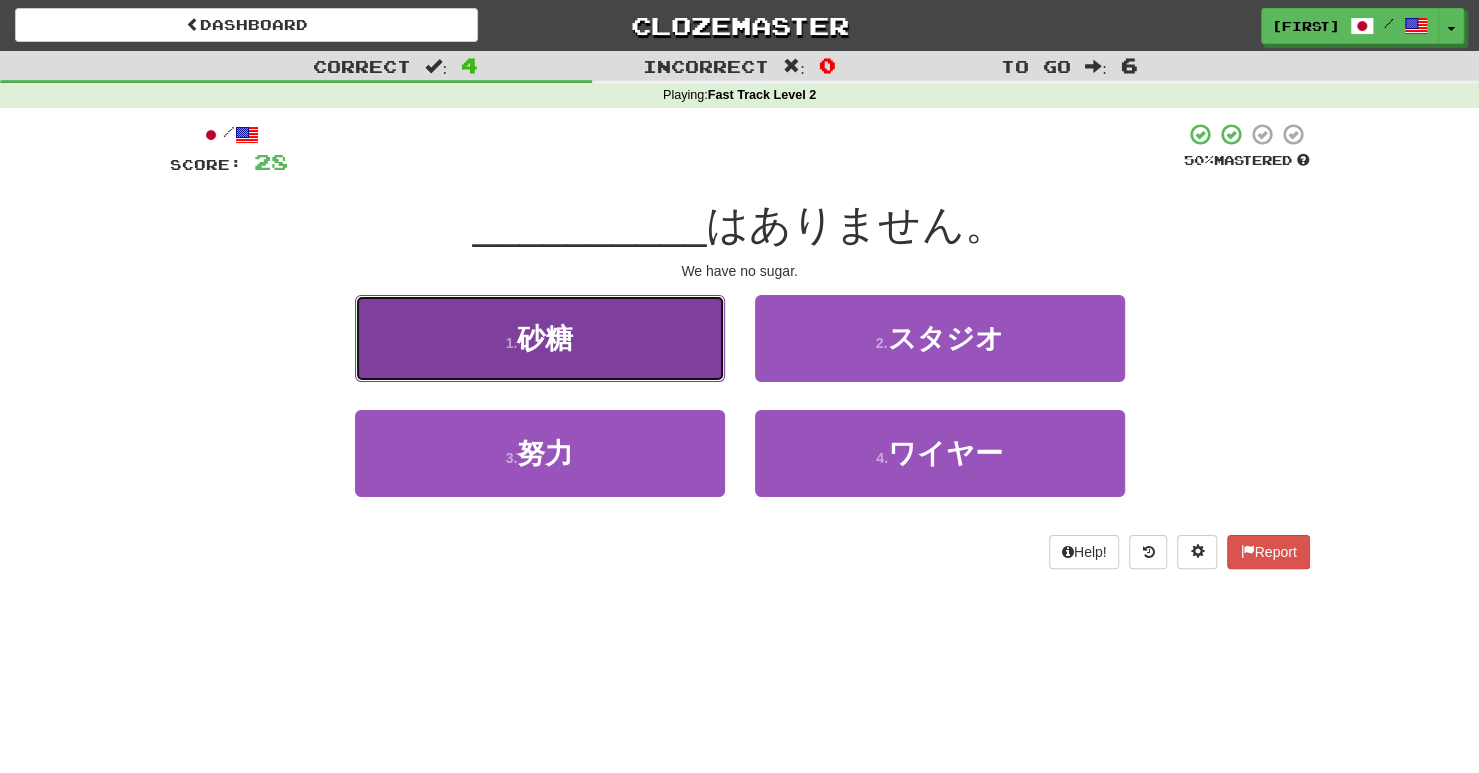 click on "1 .  砂糖" at bounding box center (540, 338) 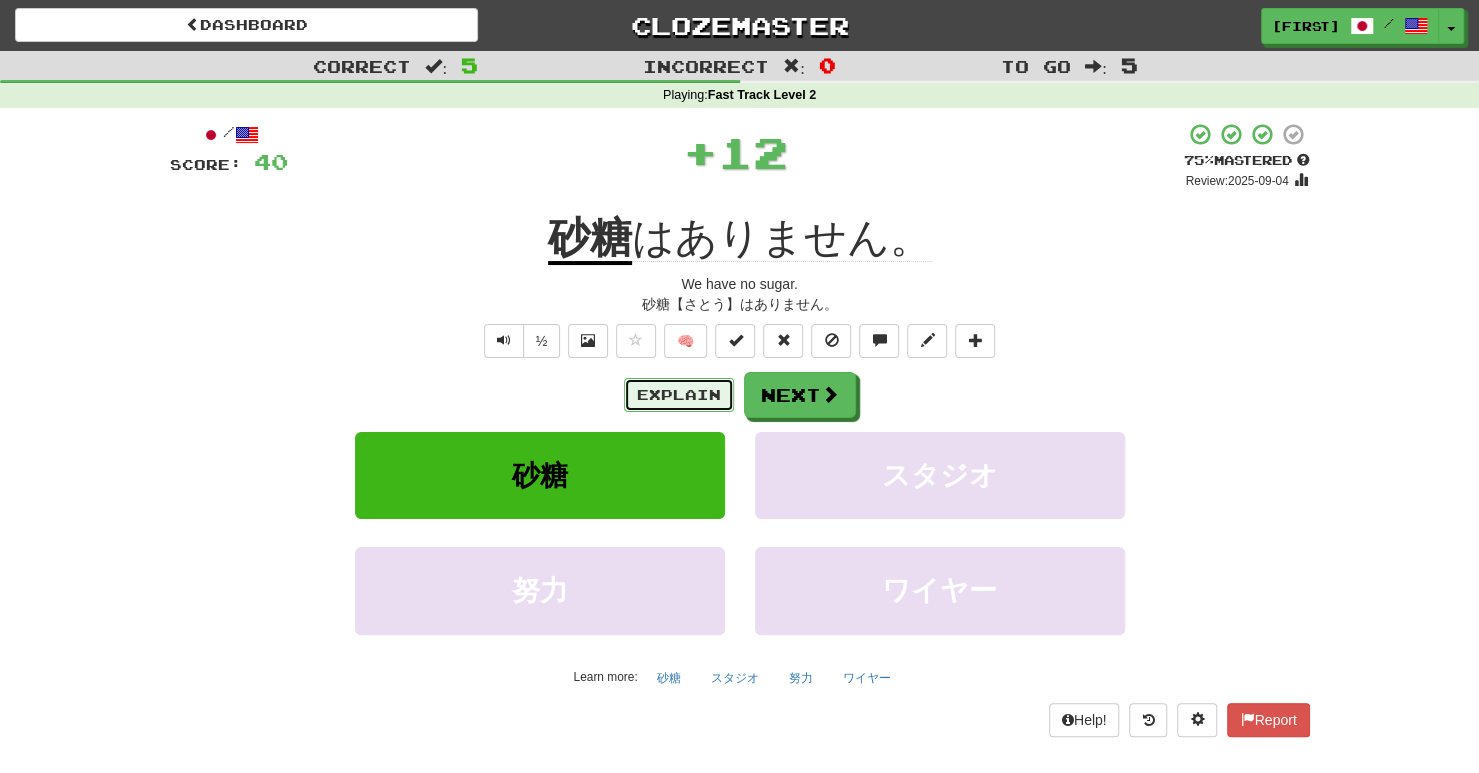 click on "Explain" at bounding box center [679, 395] 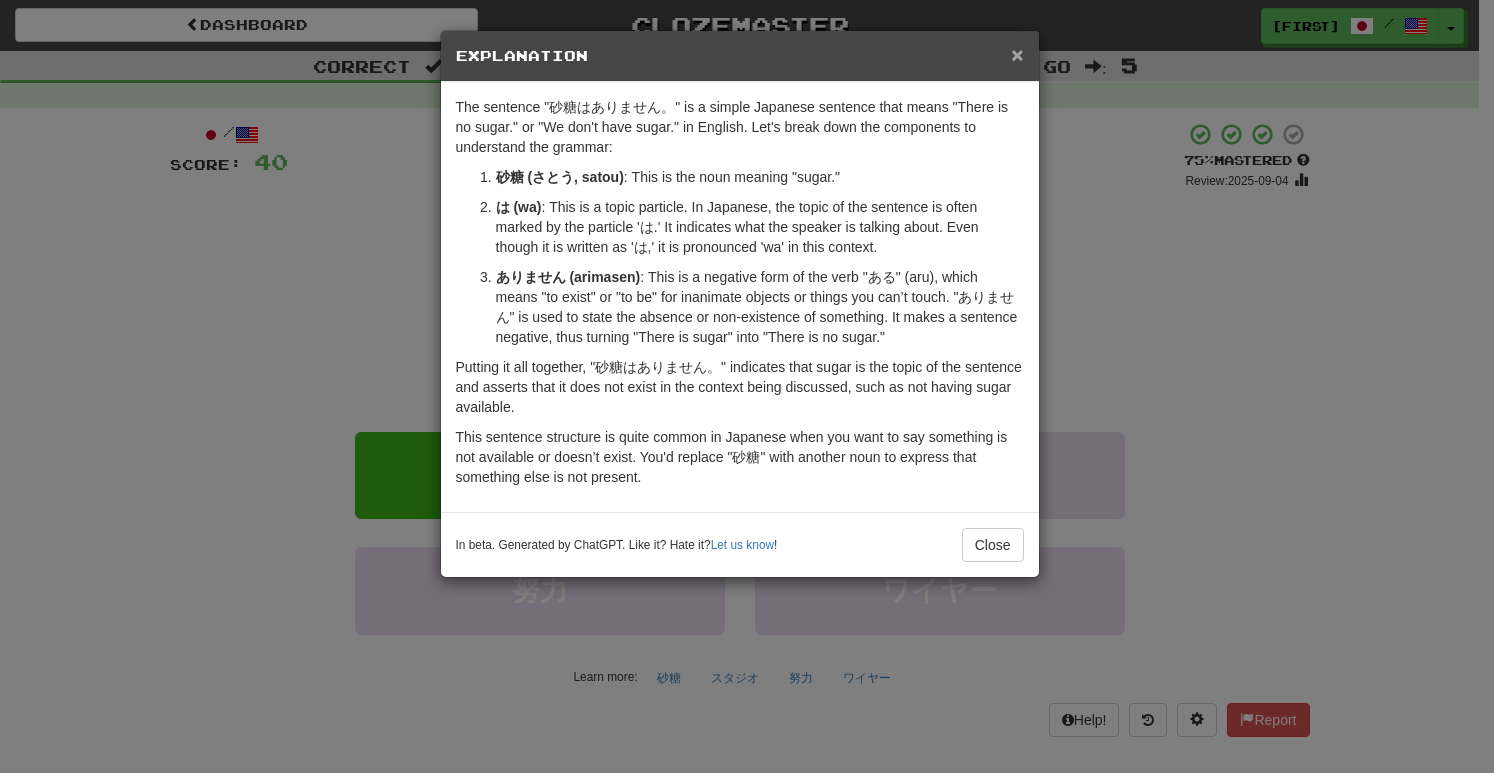 click on "×" at bounding box center [1017, 54] 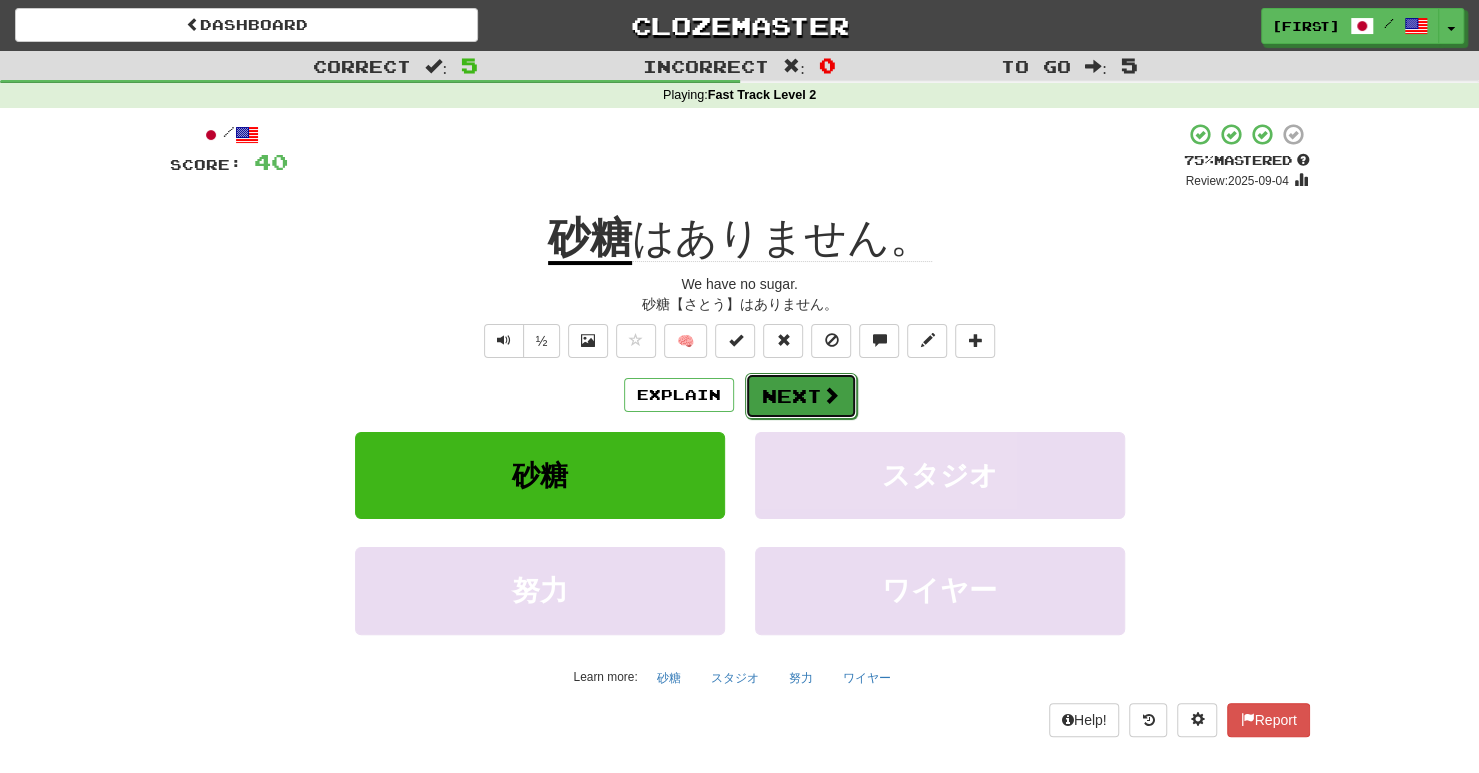 click on "Next" at bounding box center (801, 396) 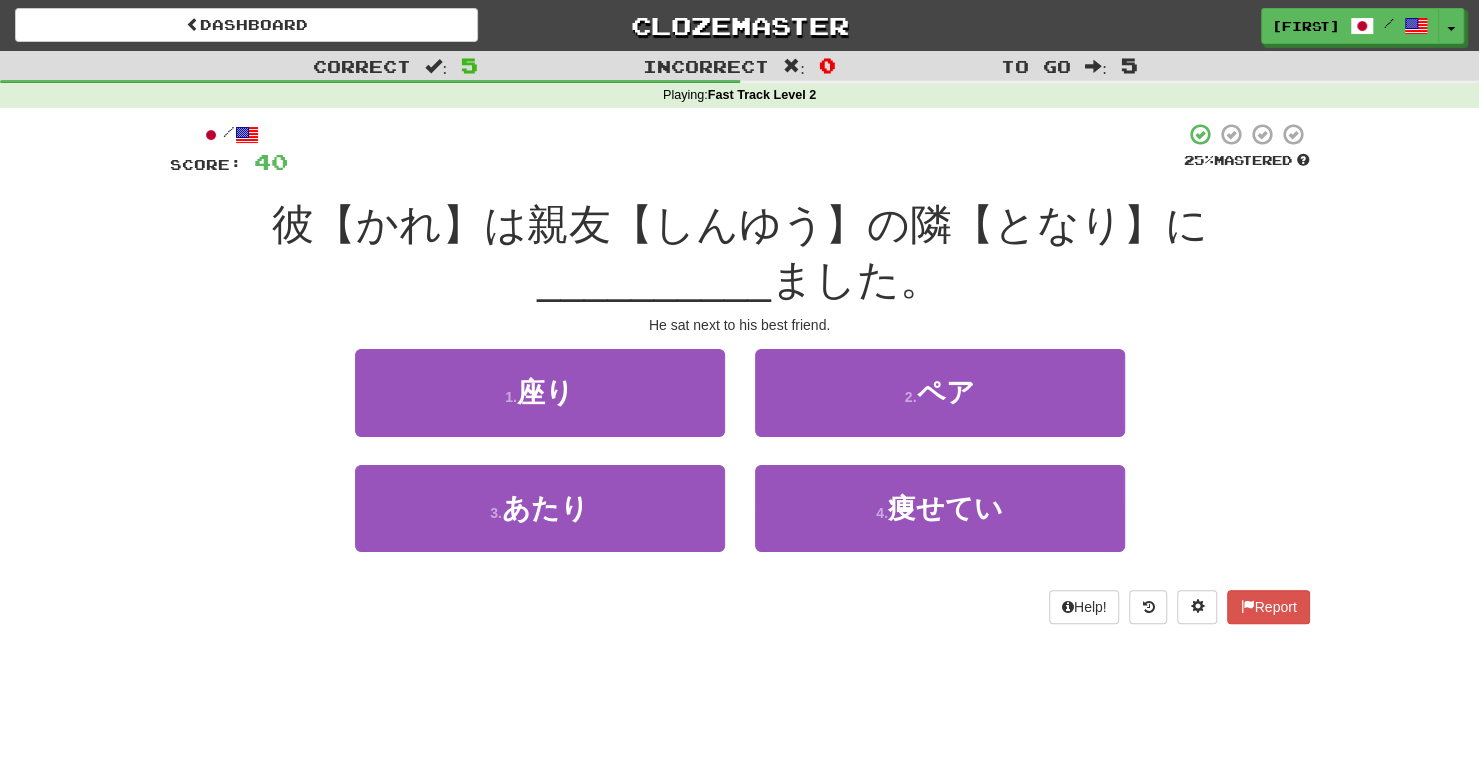 click on "2 .  ペア" at bounding box center (940, 406) 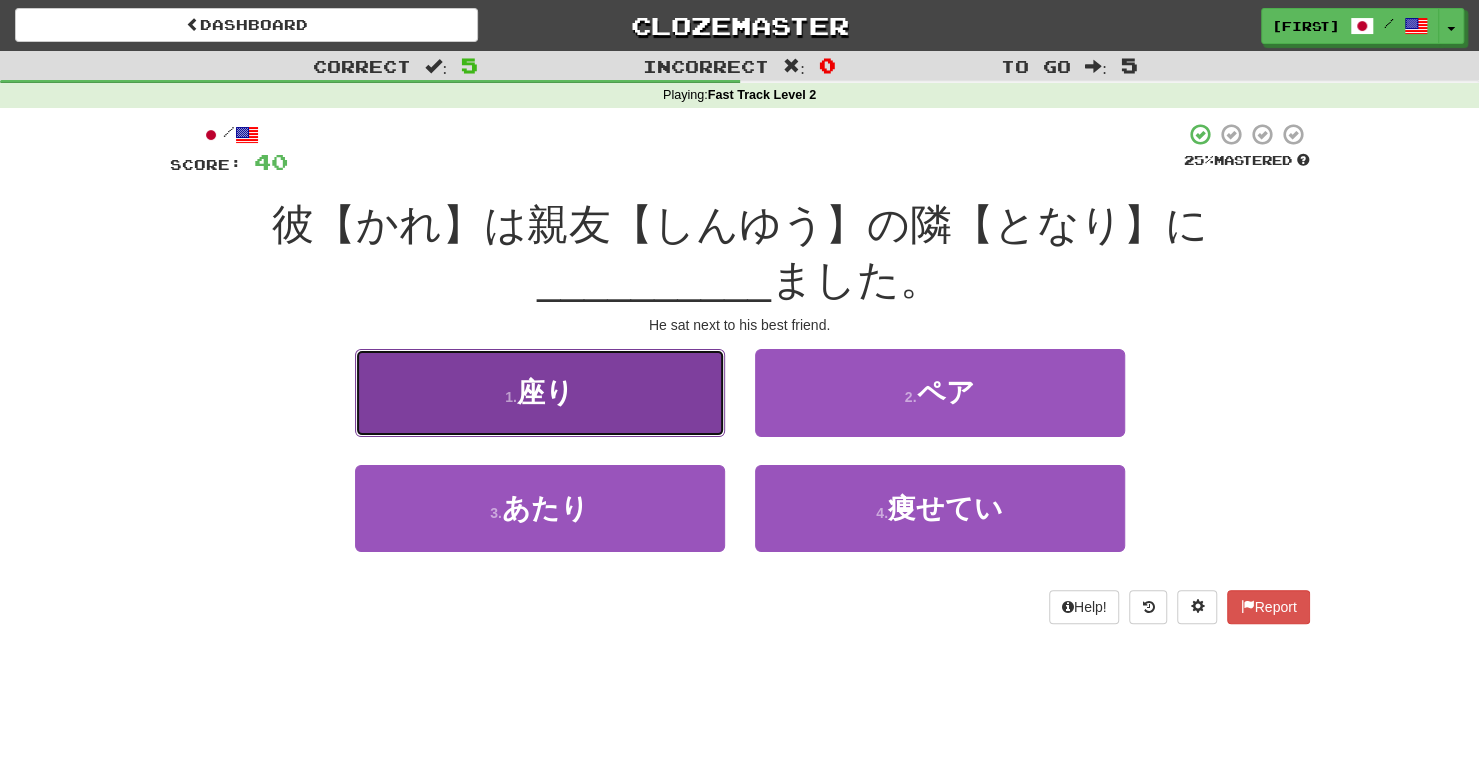 click on "1 .  座り" at bounding box center [540, 392] 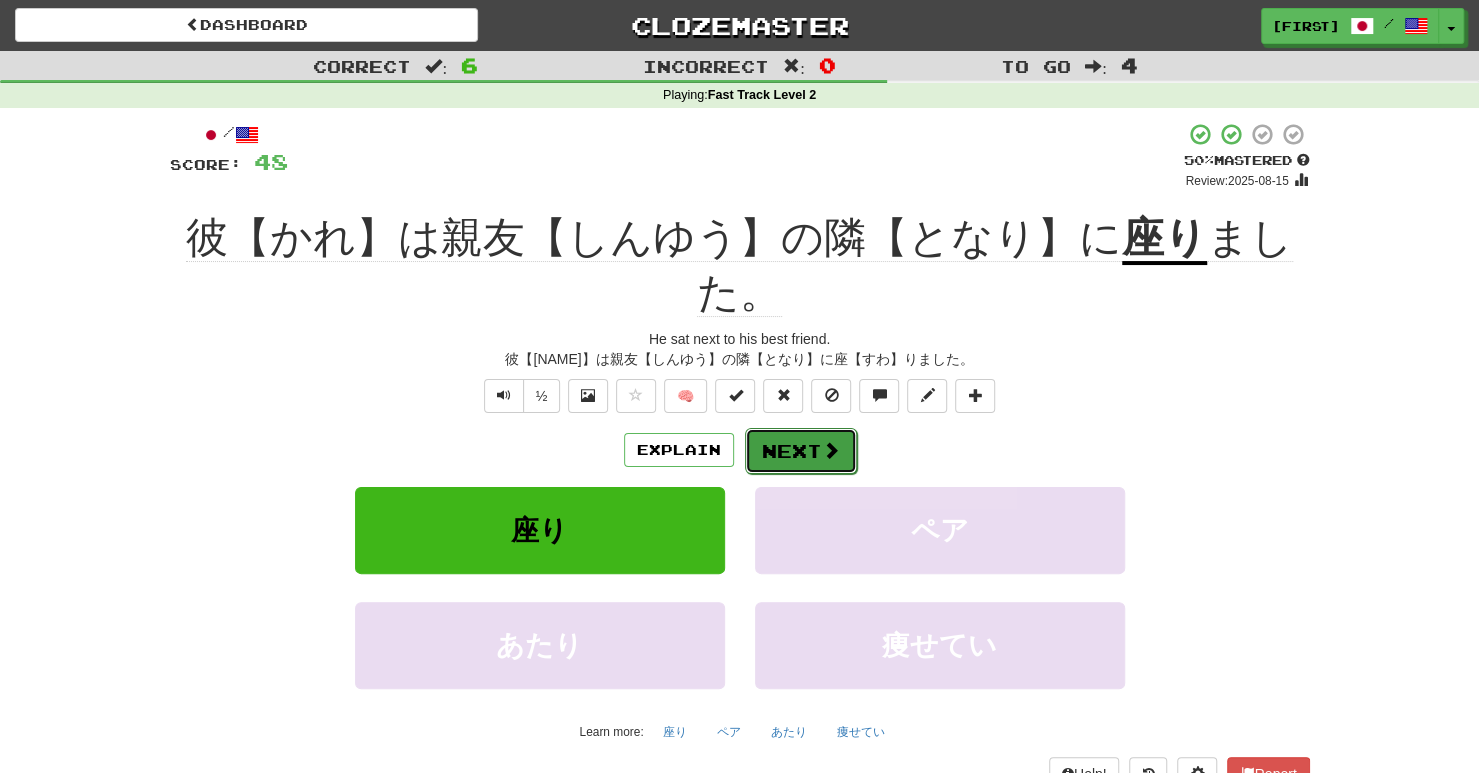 click on "Next" at bounding box center [801, 451] 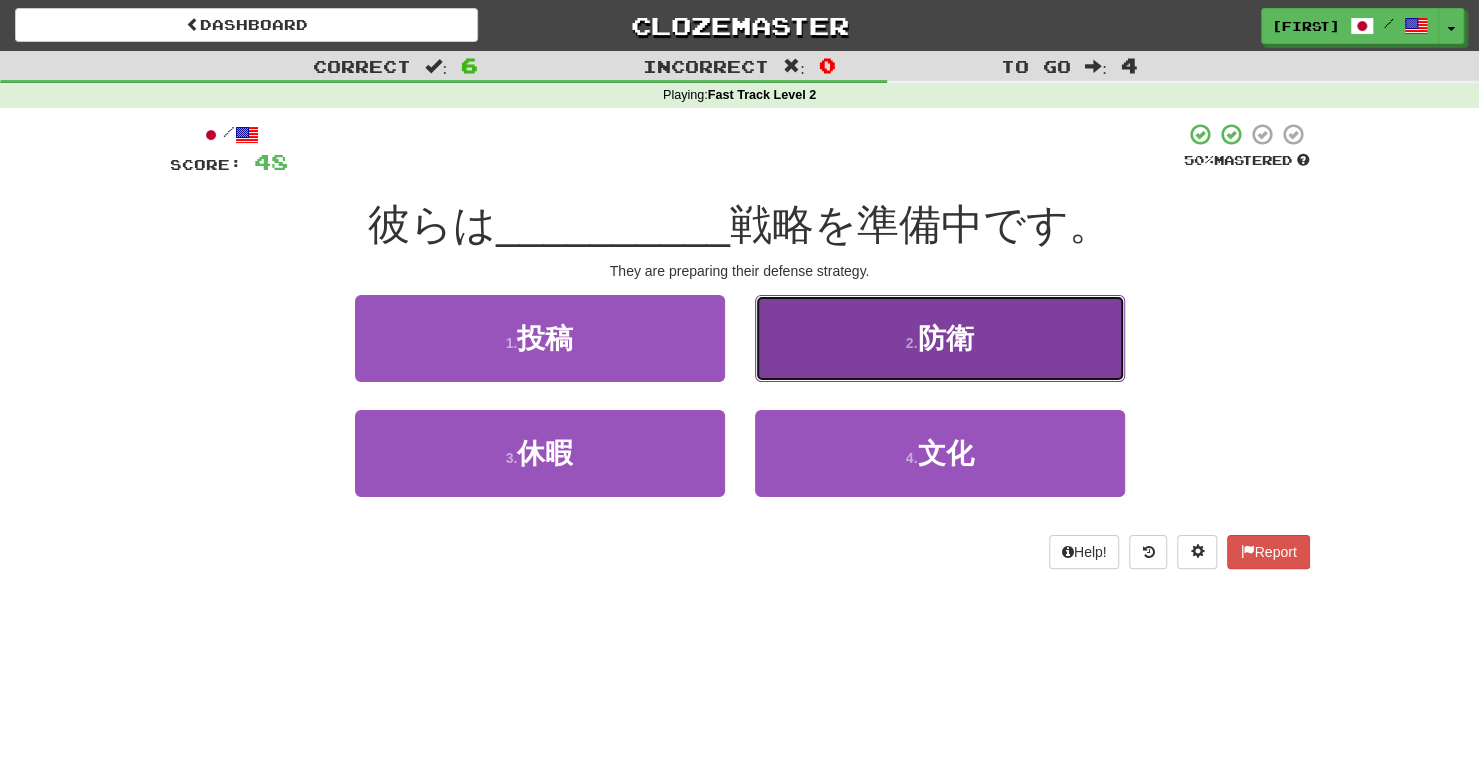 click on "2 .  防衛" at bounding box center [940, 338] 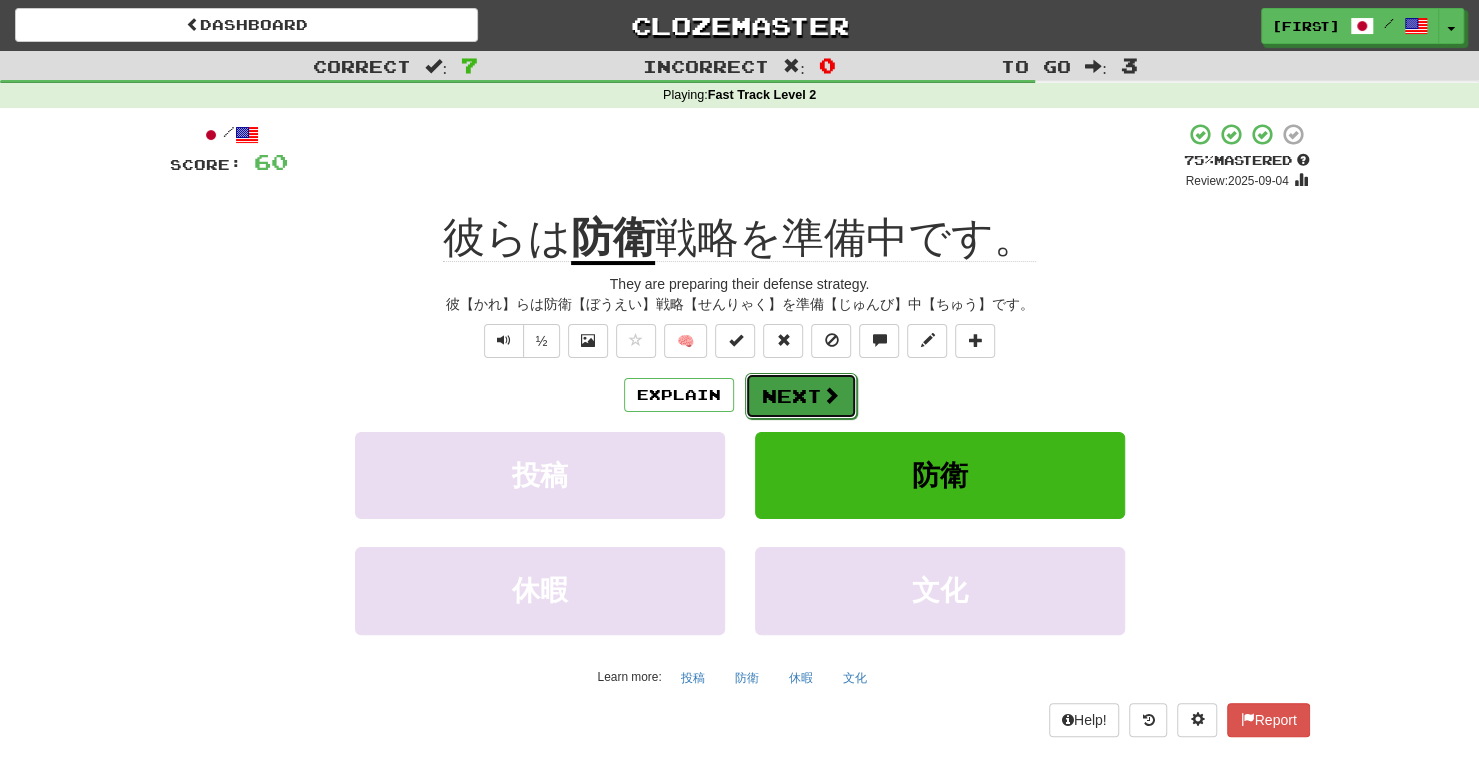 click on "Next" at bounding box center (801, 396) 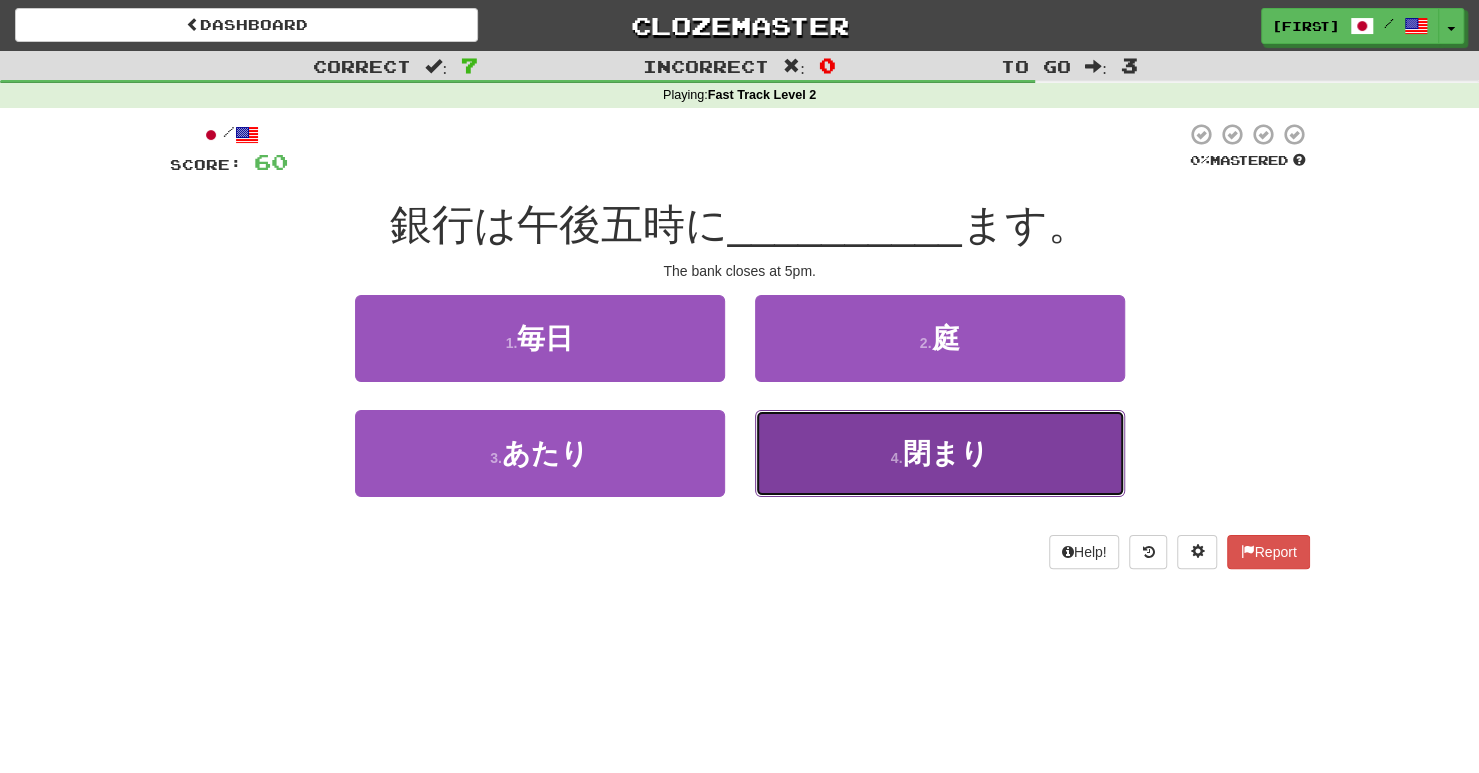 click on "4 .  閉まり" at bounding box center [940, 453] 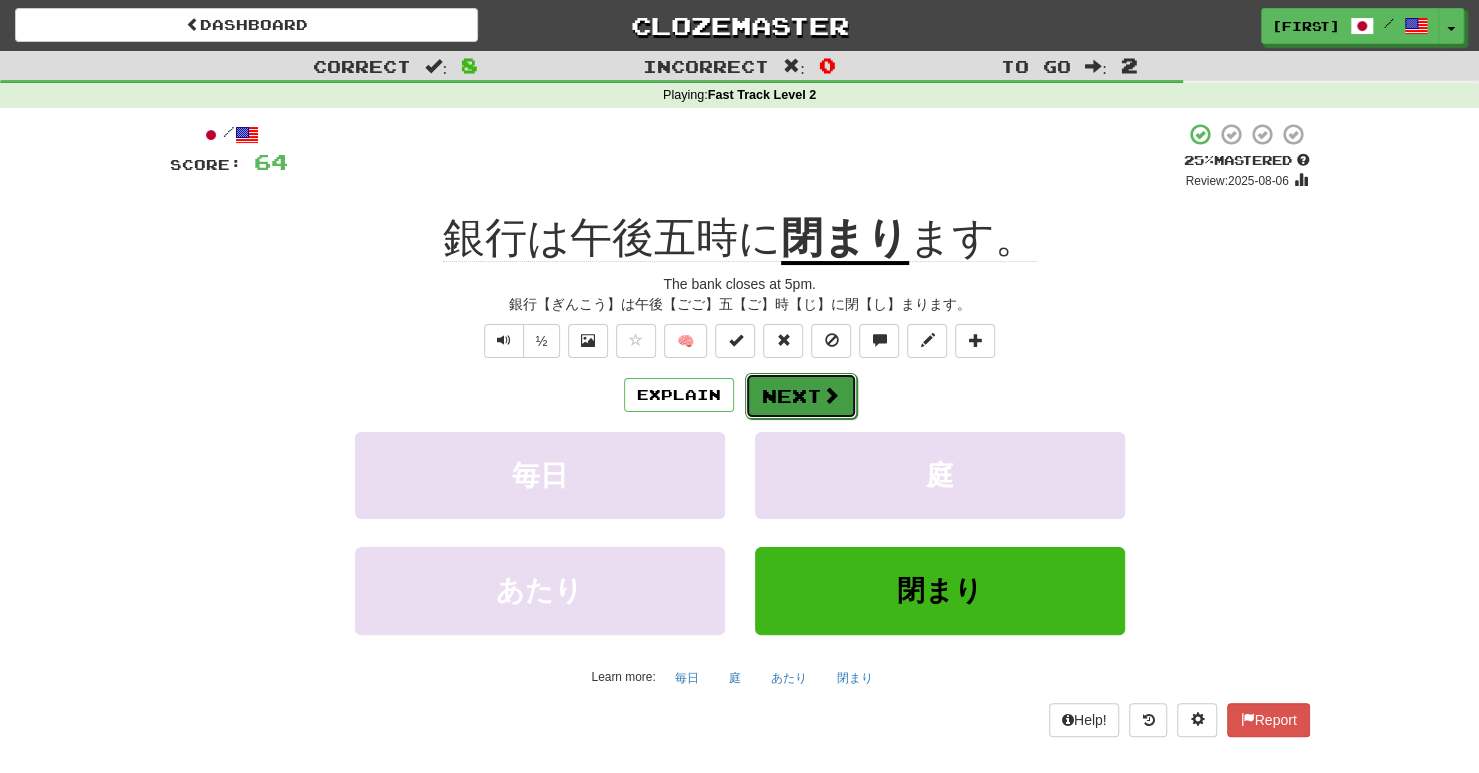 click on "Next" at bounding box center [801, 396] 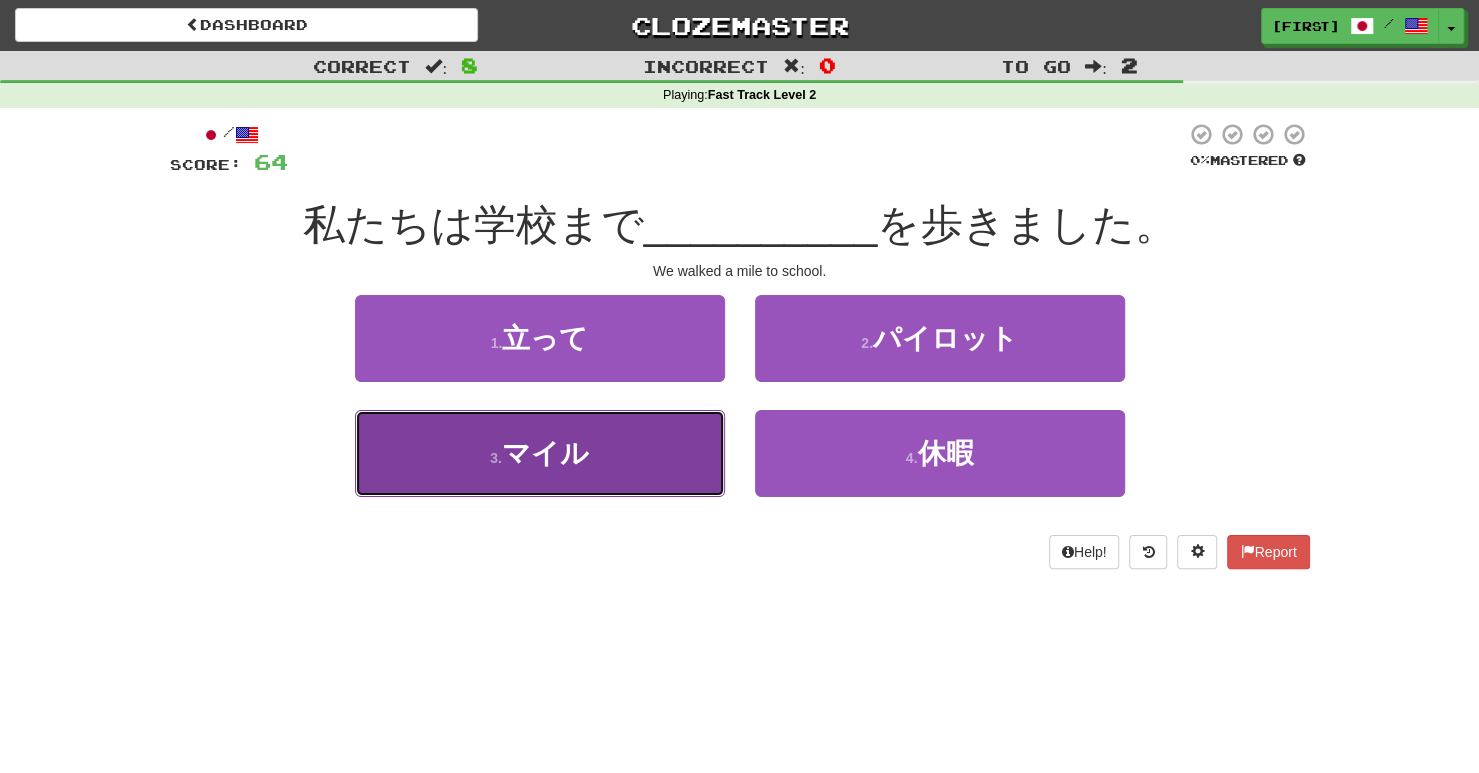 click on "マイル" at bounding box center [545, 453] 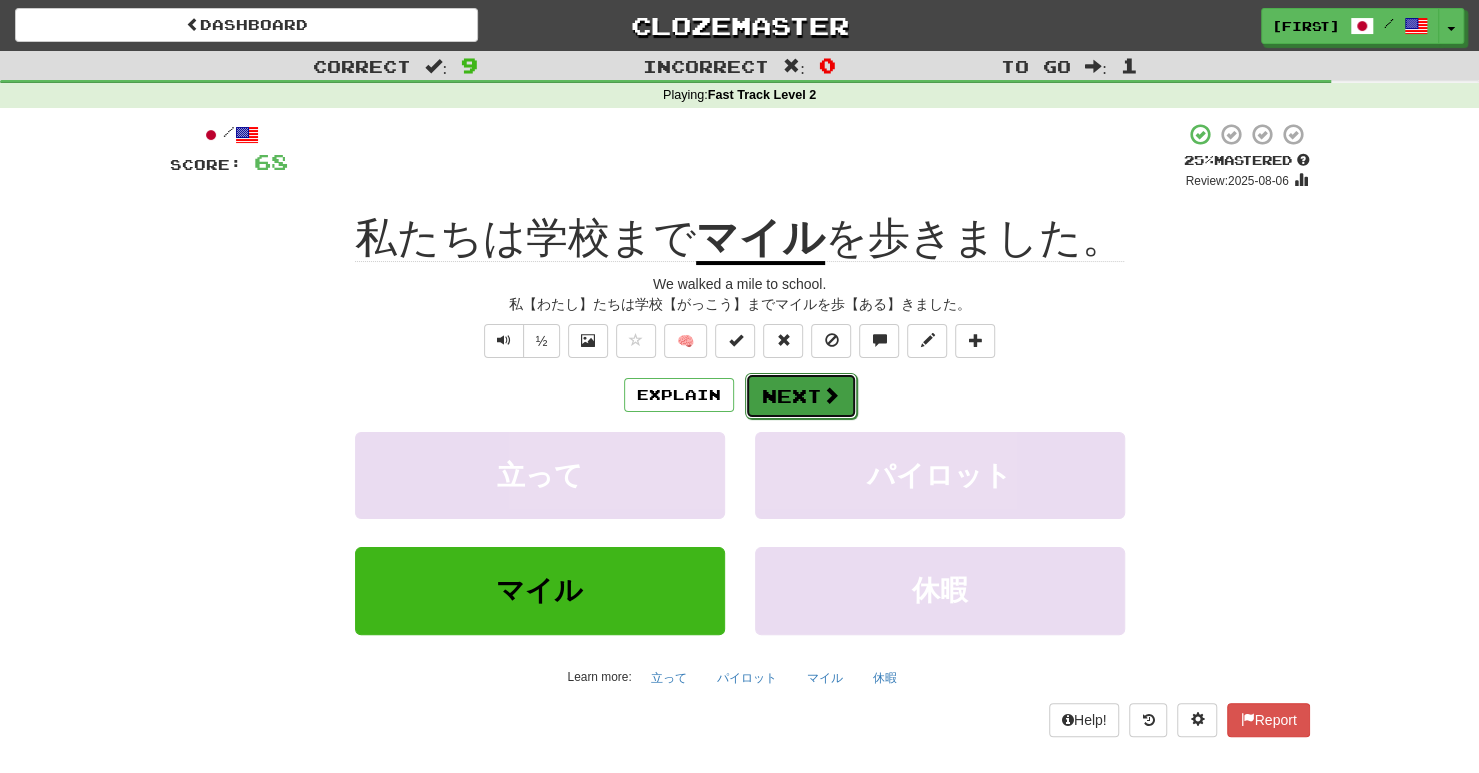 click on "Next" at bounding box center [801, 396] 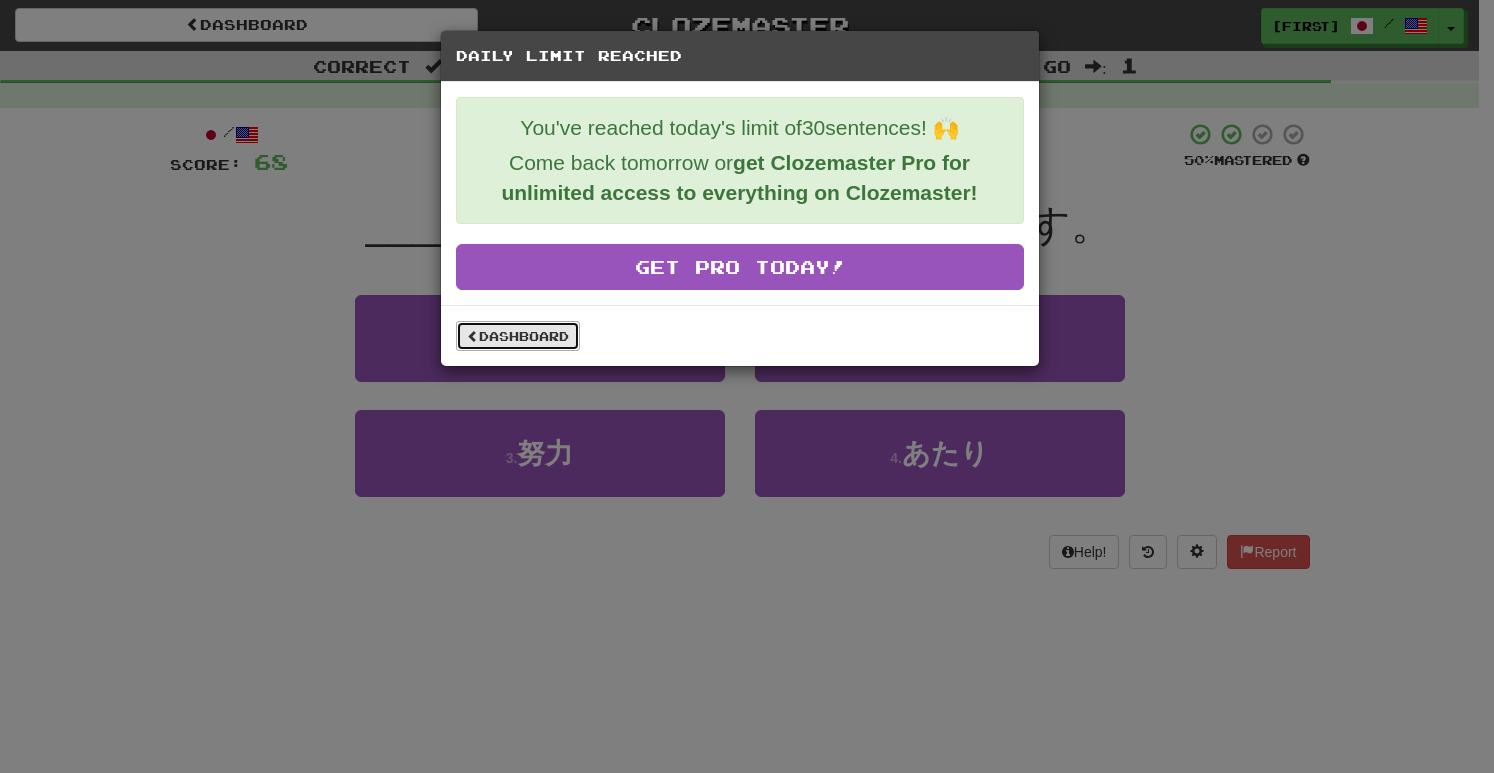 click on "Dashboard" at bounding box center [518, 336] 